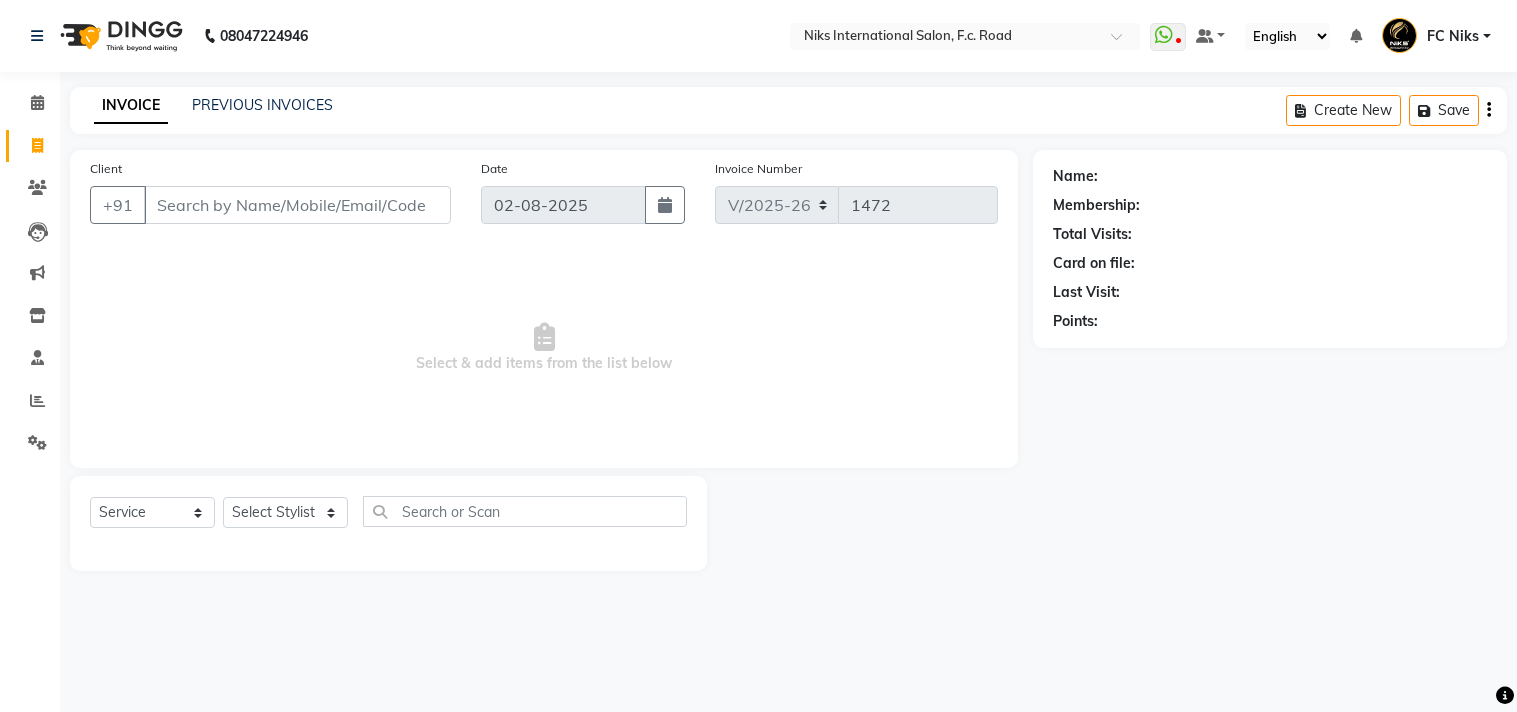 select on "7" 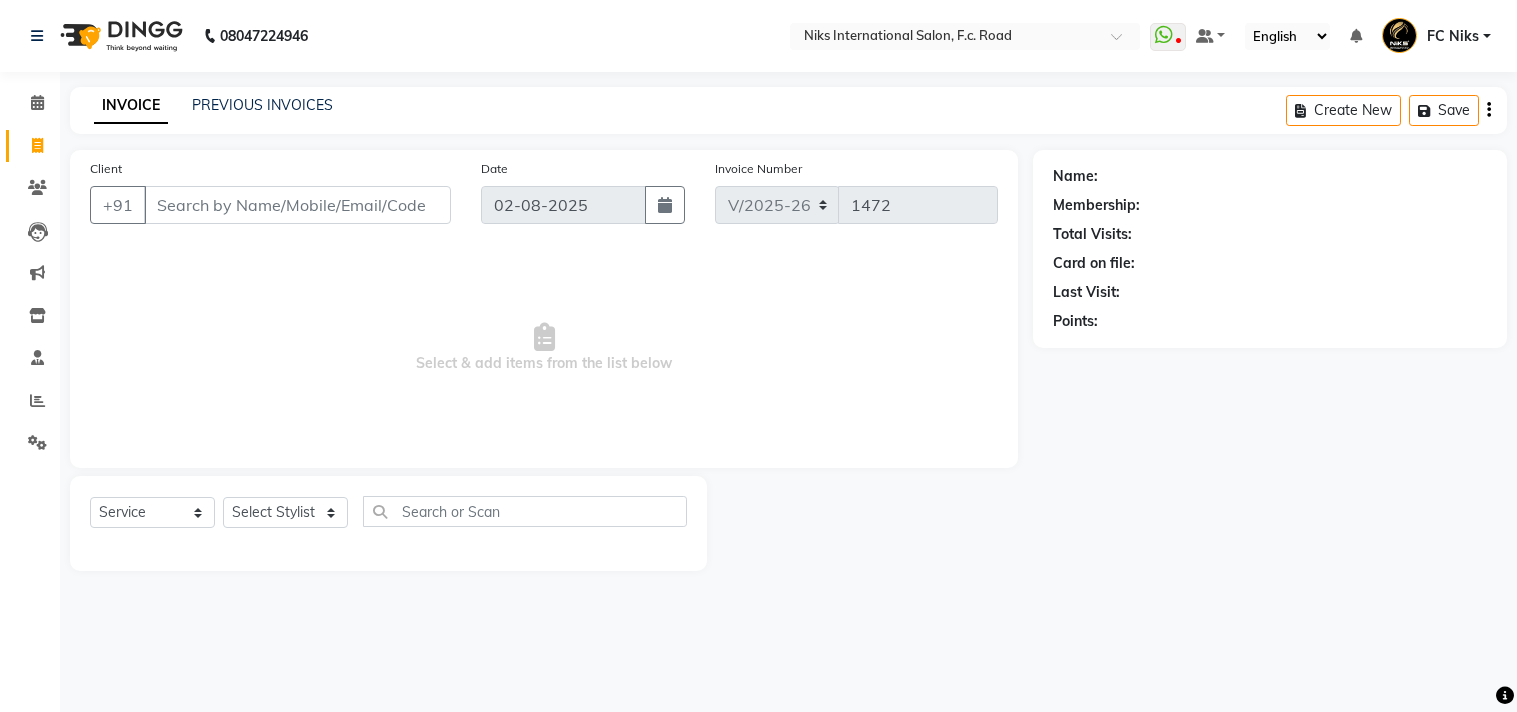 select on "service" 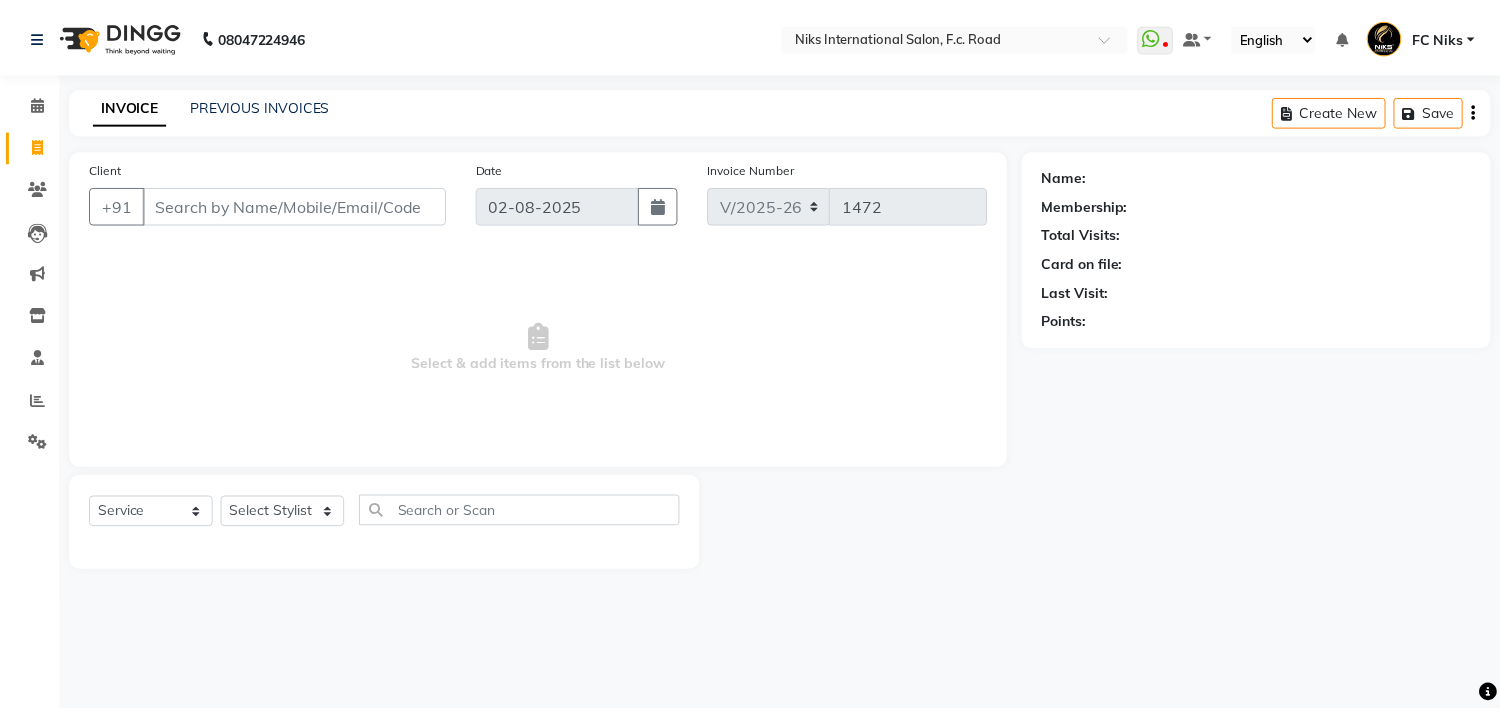 scroll, scrollTop: 0, scrollLeft: 0, axis: both 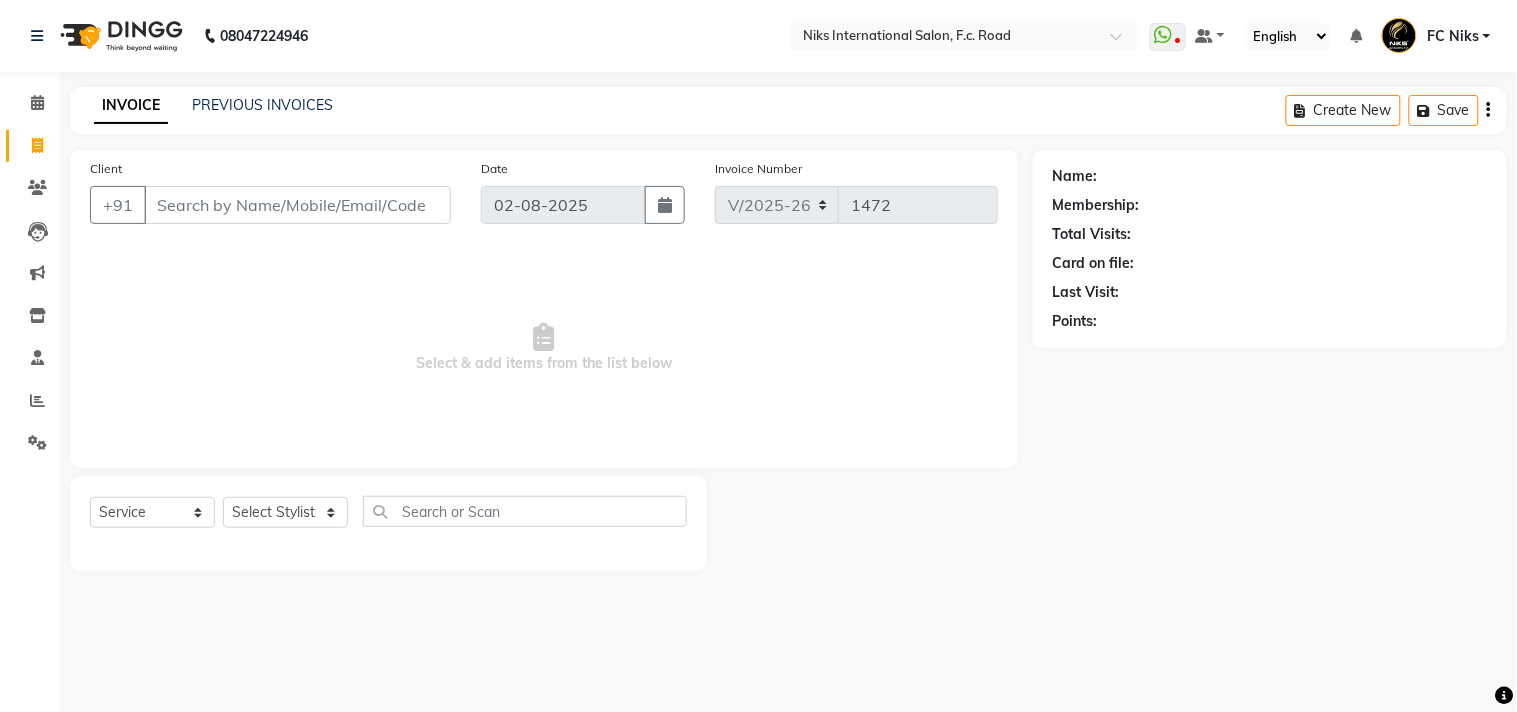 select on "82852" 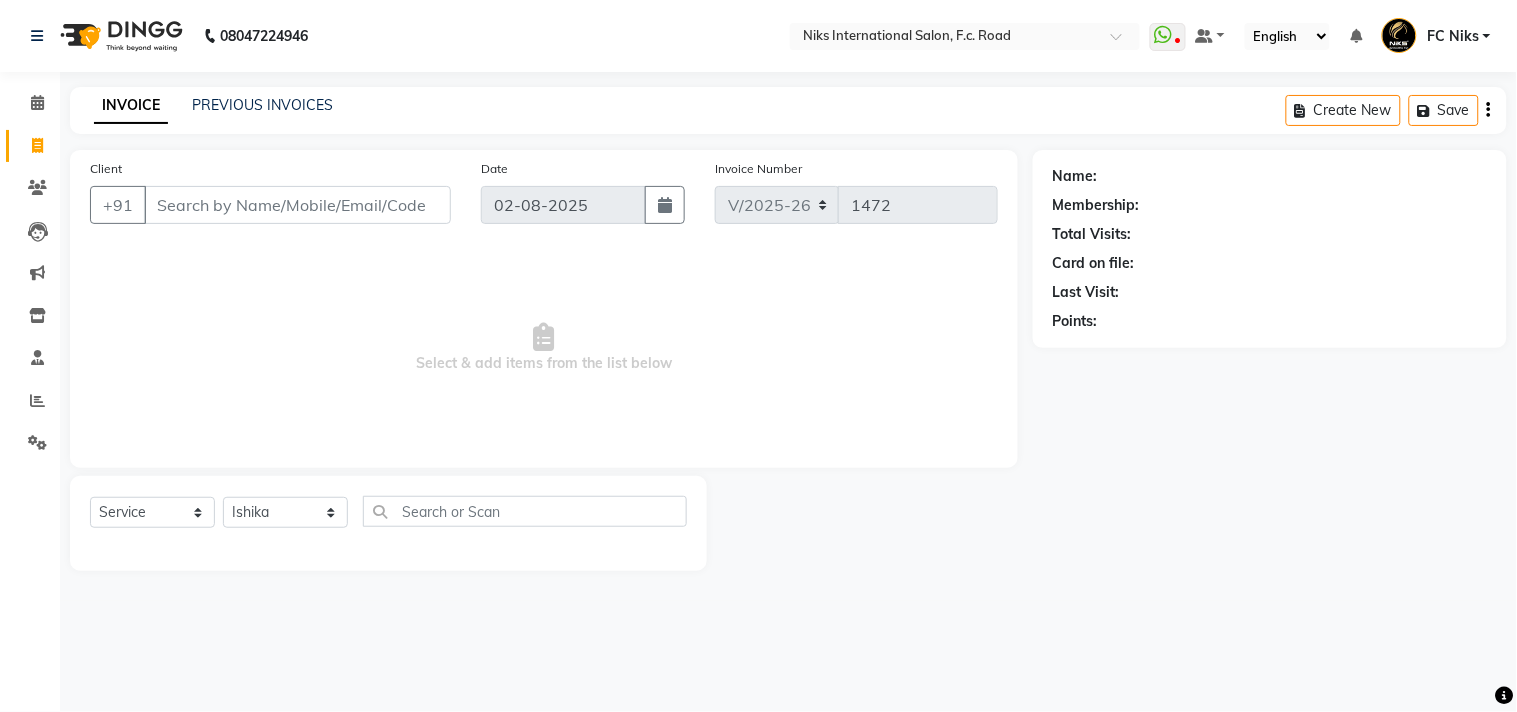 click on "Select Stylist [FIRST] [LAST] [FIRST] [LAST] [FIRST] [LAST] [FIRST] [LAST] [FIRST] [LAST] [FIRST] [LAST] [FIRST] [LAST] [FIRST] [LAST] [FIRST] [LAST] [FIRST] [LAST] [FIRST] [LAST] [FIRST] [LAST] [FIRST] [LAST] [FIRST] [LAST]" 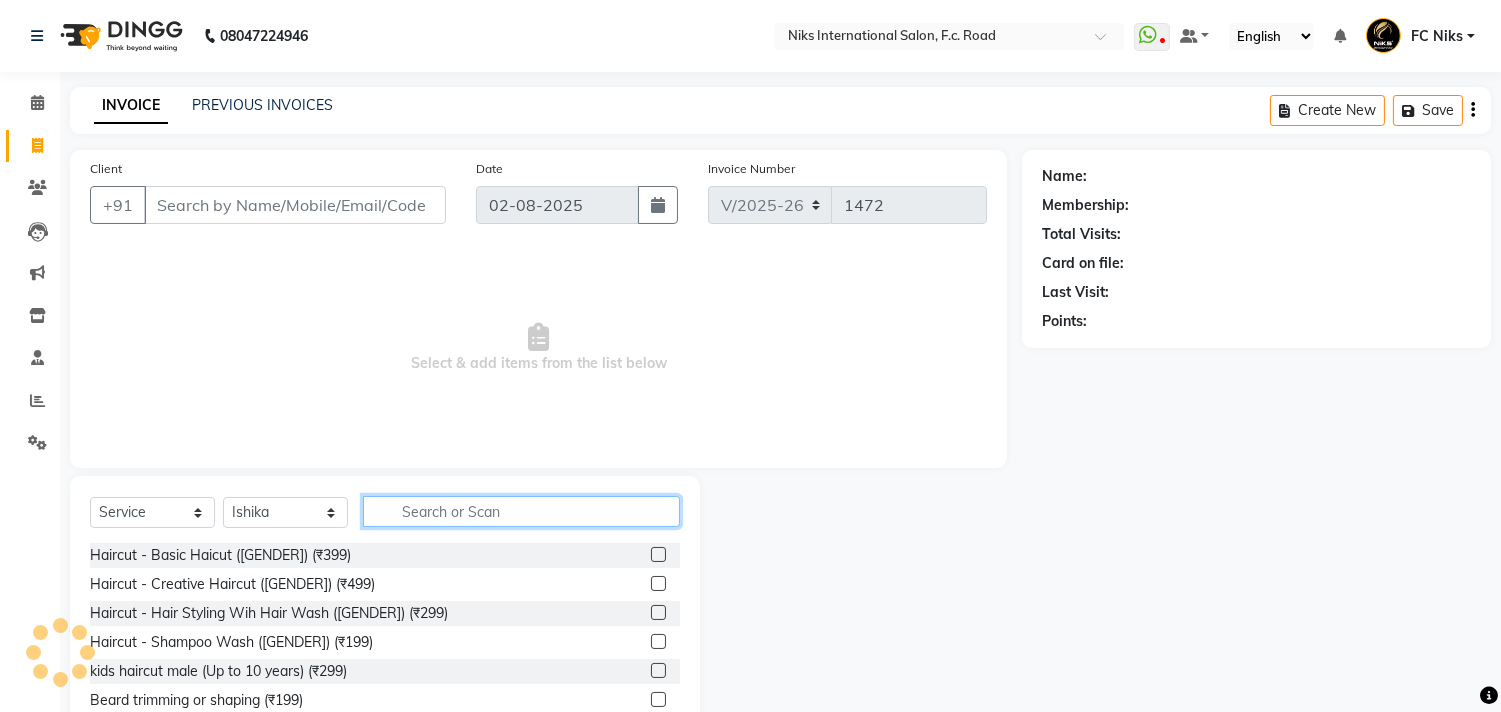 click 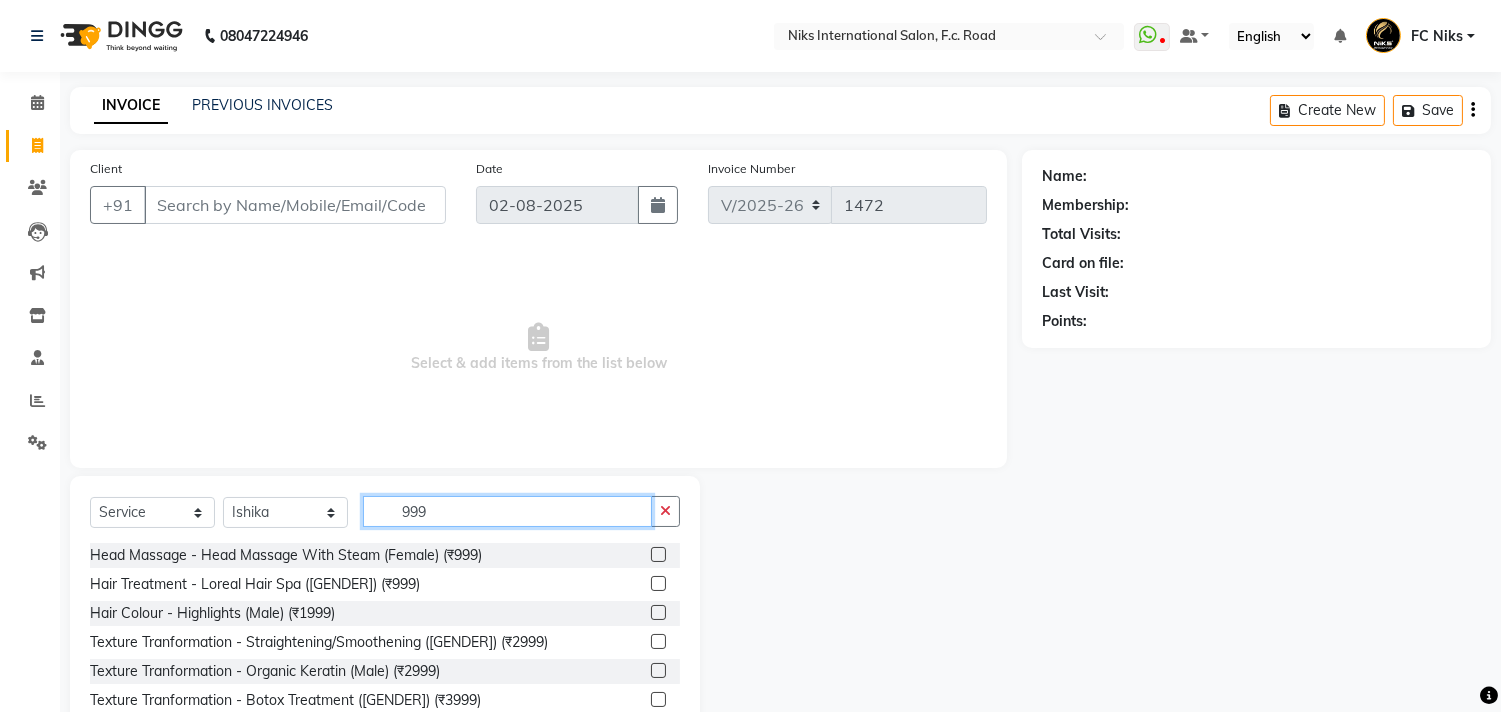 type on "999" 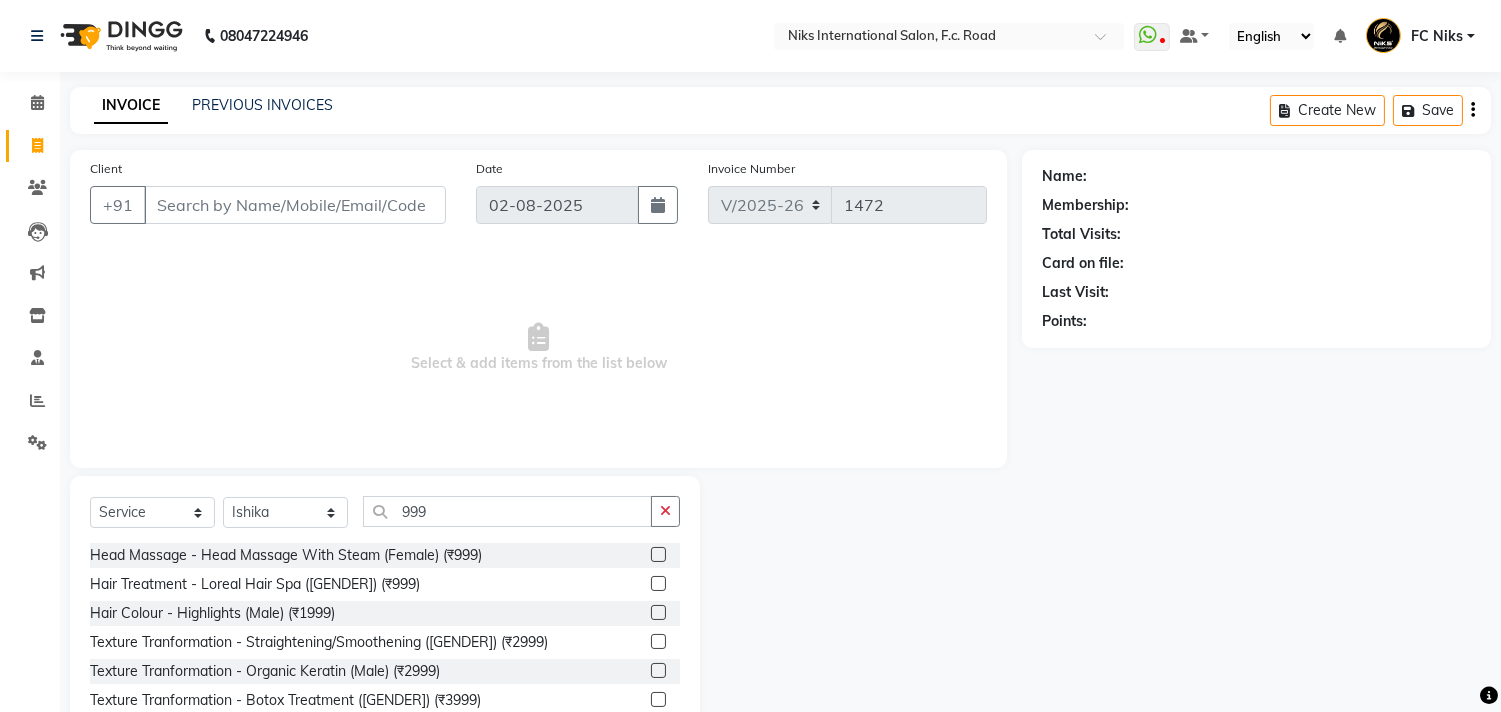 click 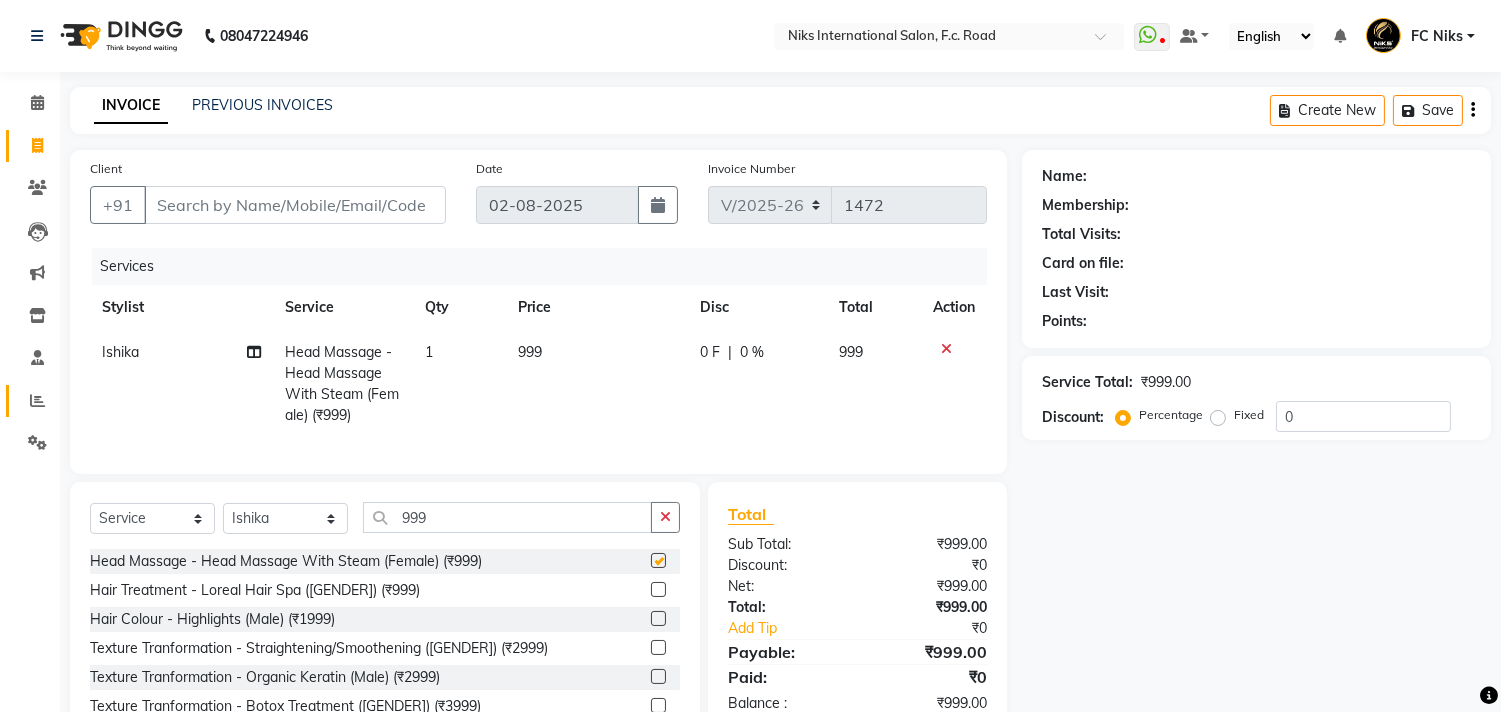 checkbox on "false" 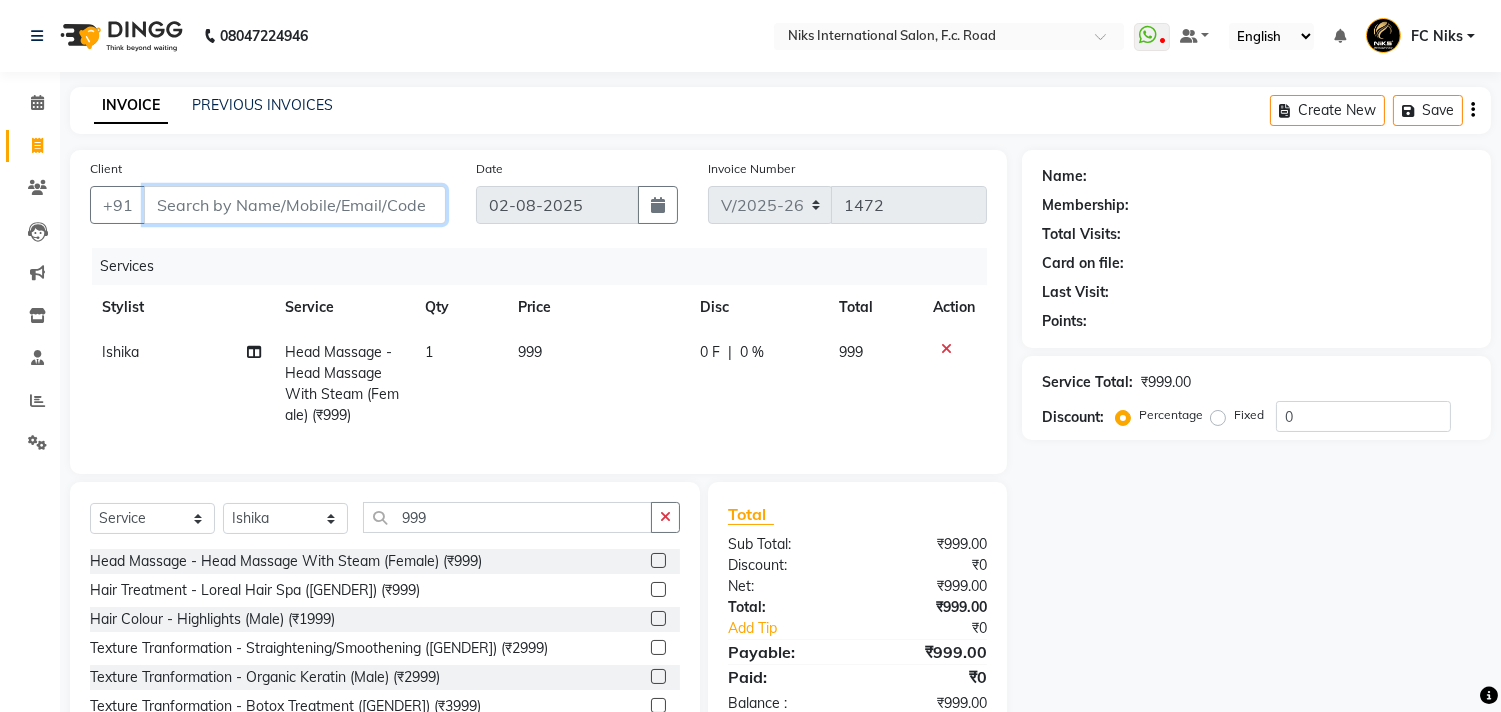 drag, startPoint x: 245, startPoint y: 200, endPoint x: 262, endPoint y: 204, distance: 17.464249 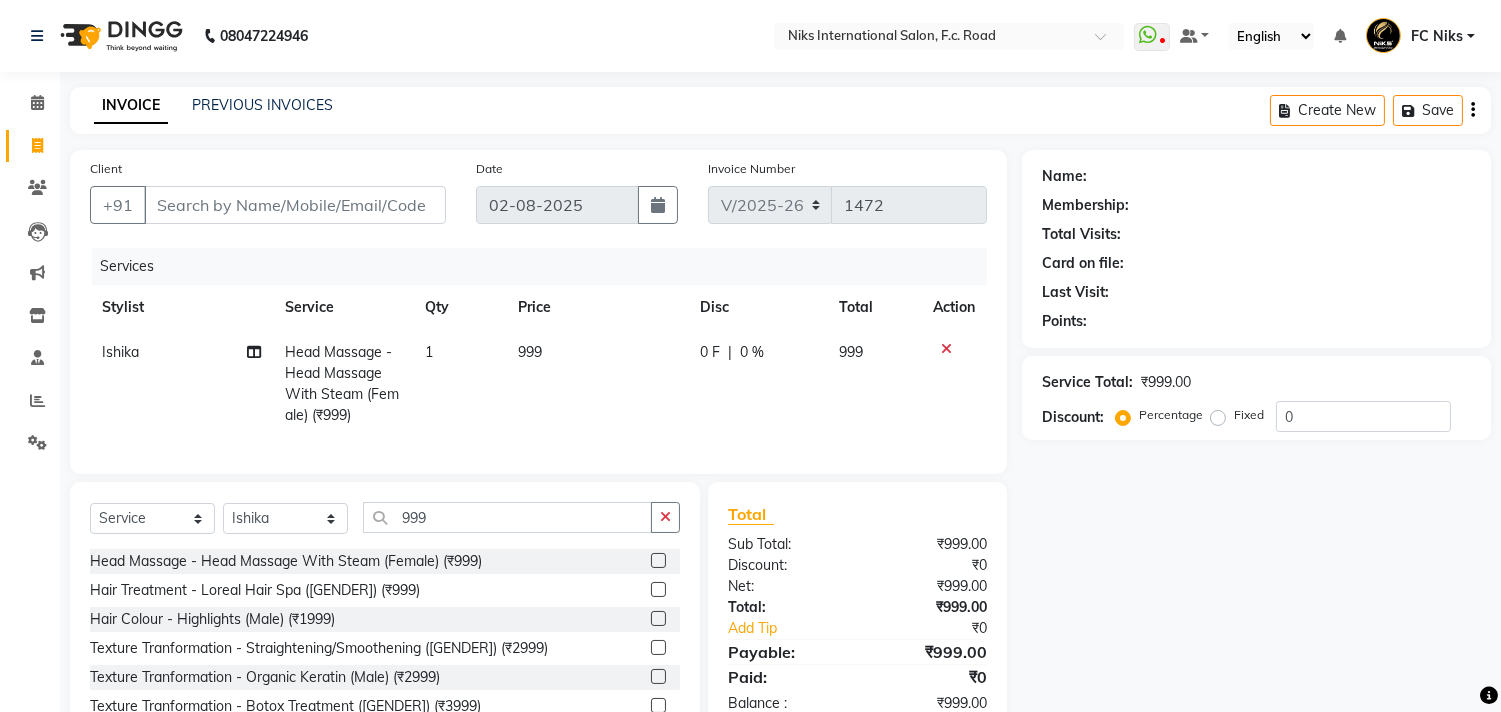 drag, startPoint x: 262, startPoint y: 204, endPoint x: 0, endPoint y: 94, distance: 284.15488 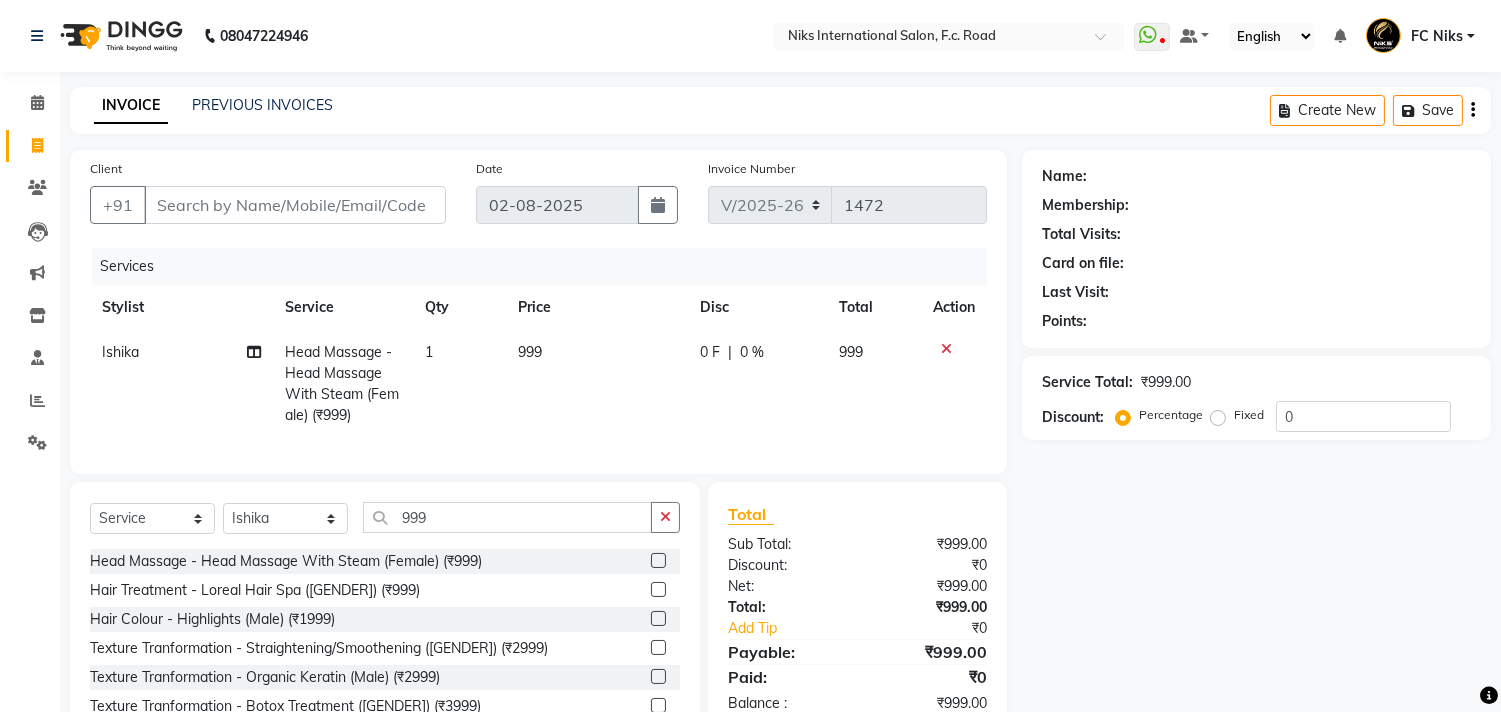 click on "Calendar" 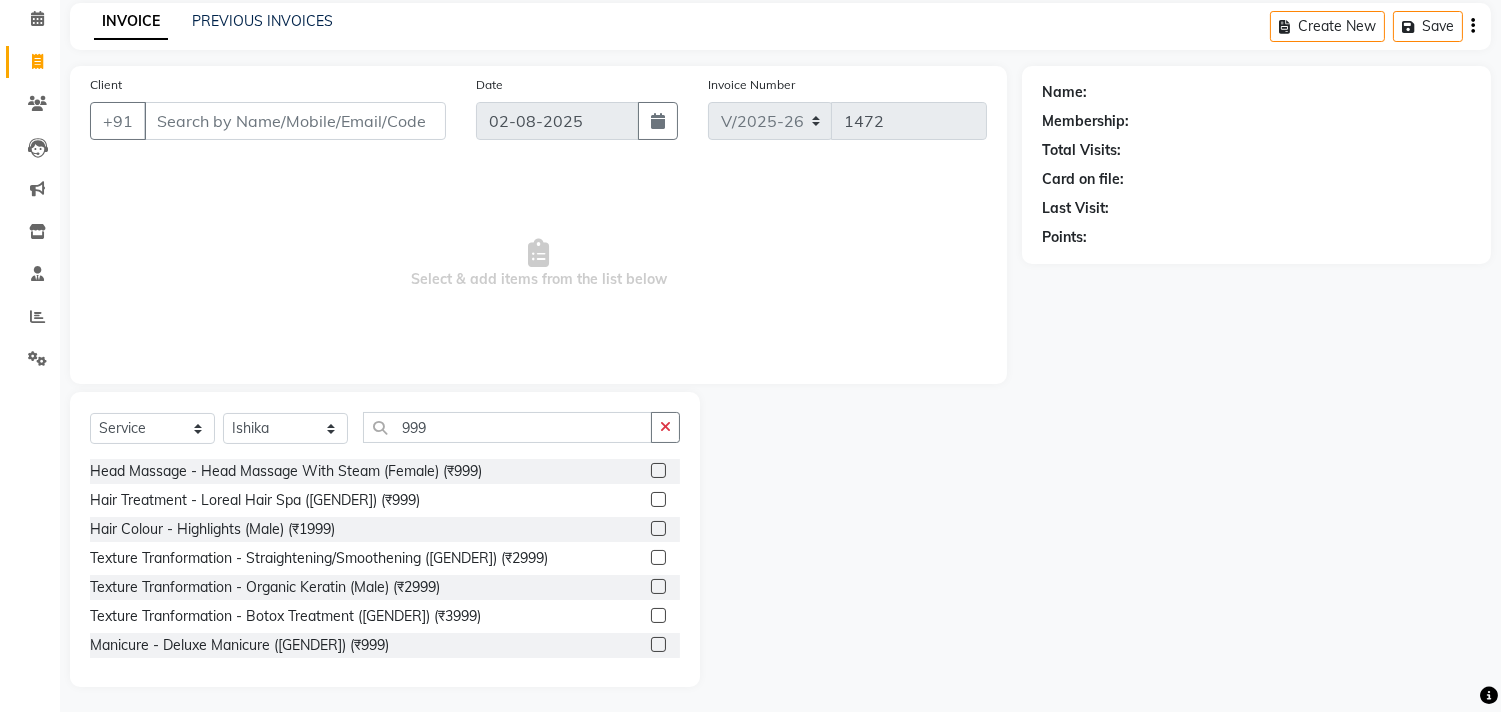 scroll, scrollTop: 88, scrollLeft: 0, axis: vertical 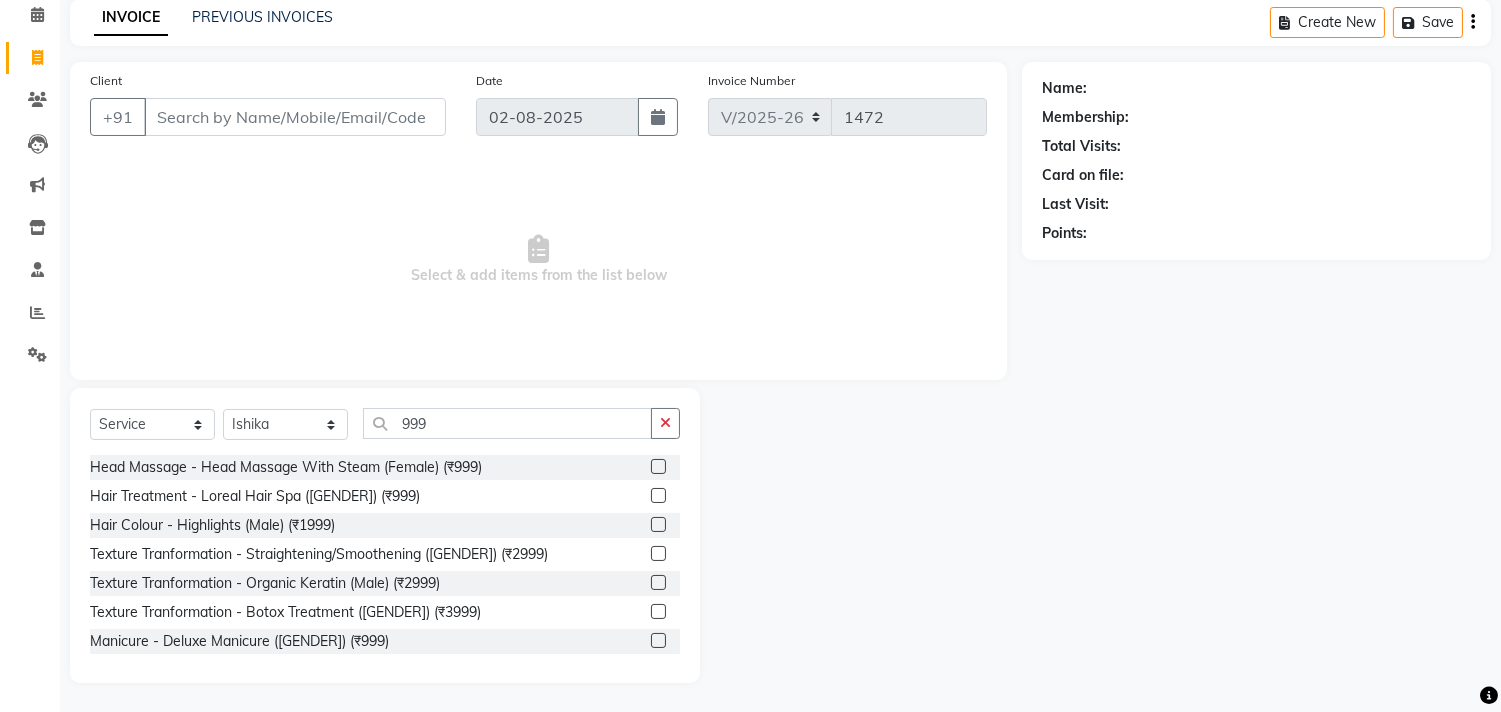 click 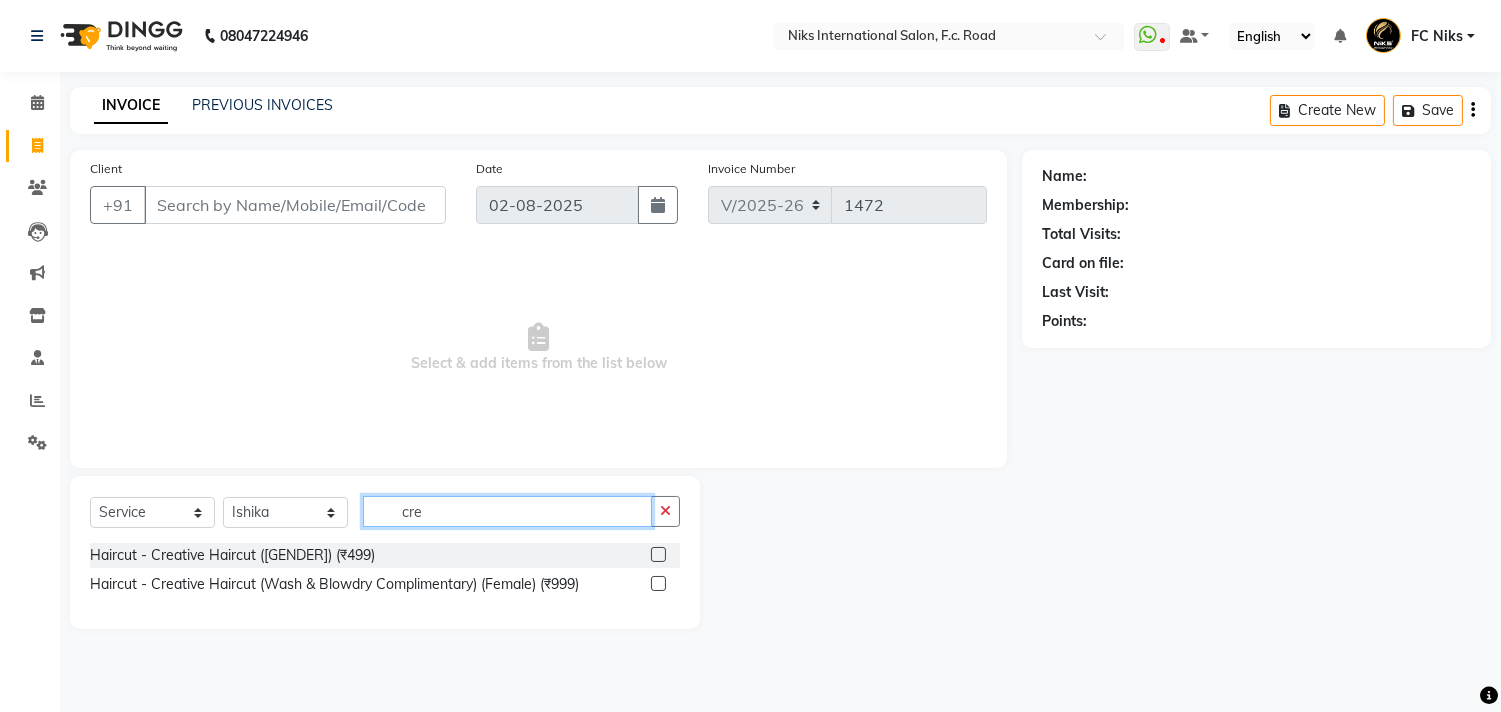 scroll, scrollTop: 0, scrollLeft: 0, axis: both 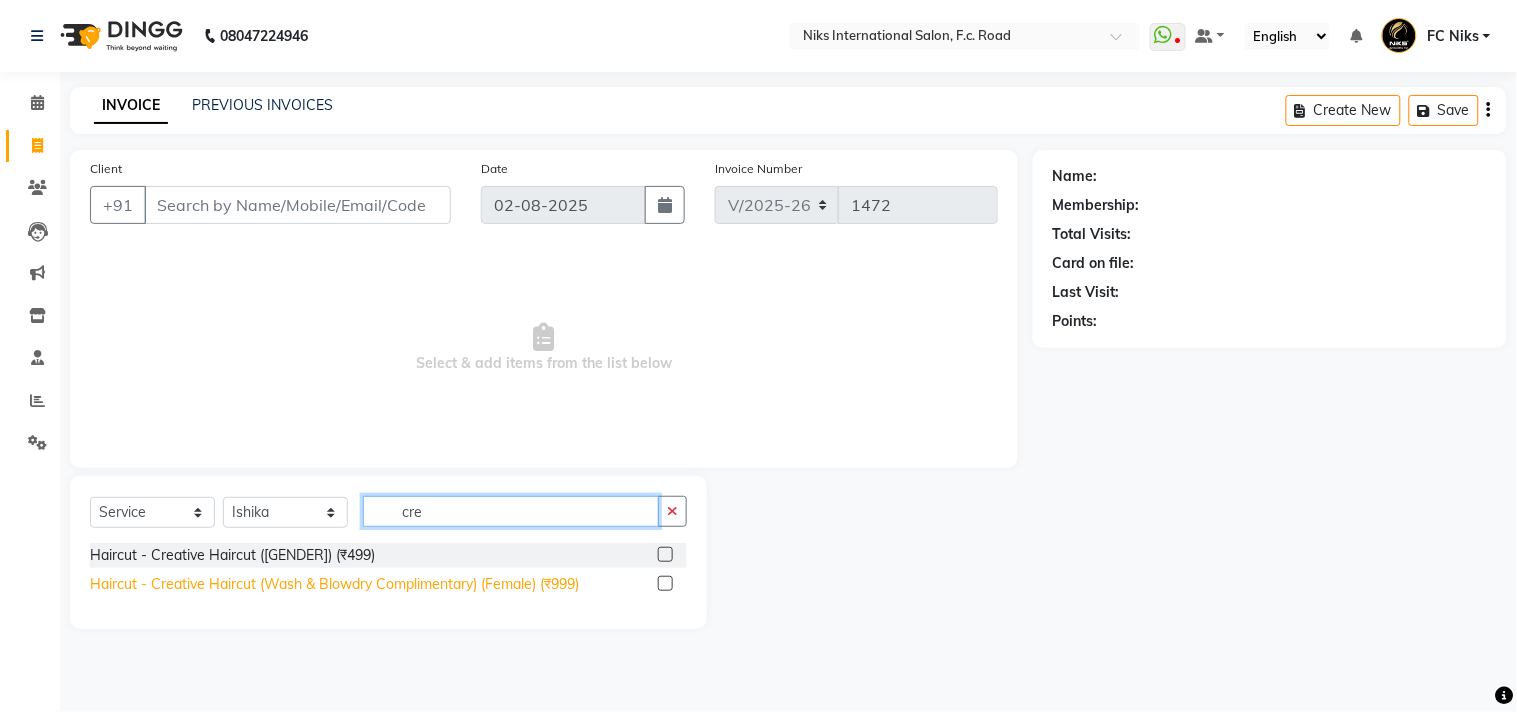 type on "cre" 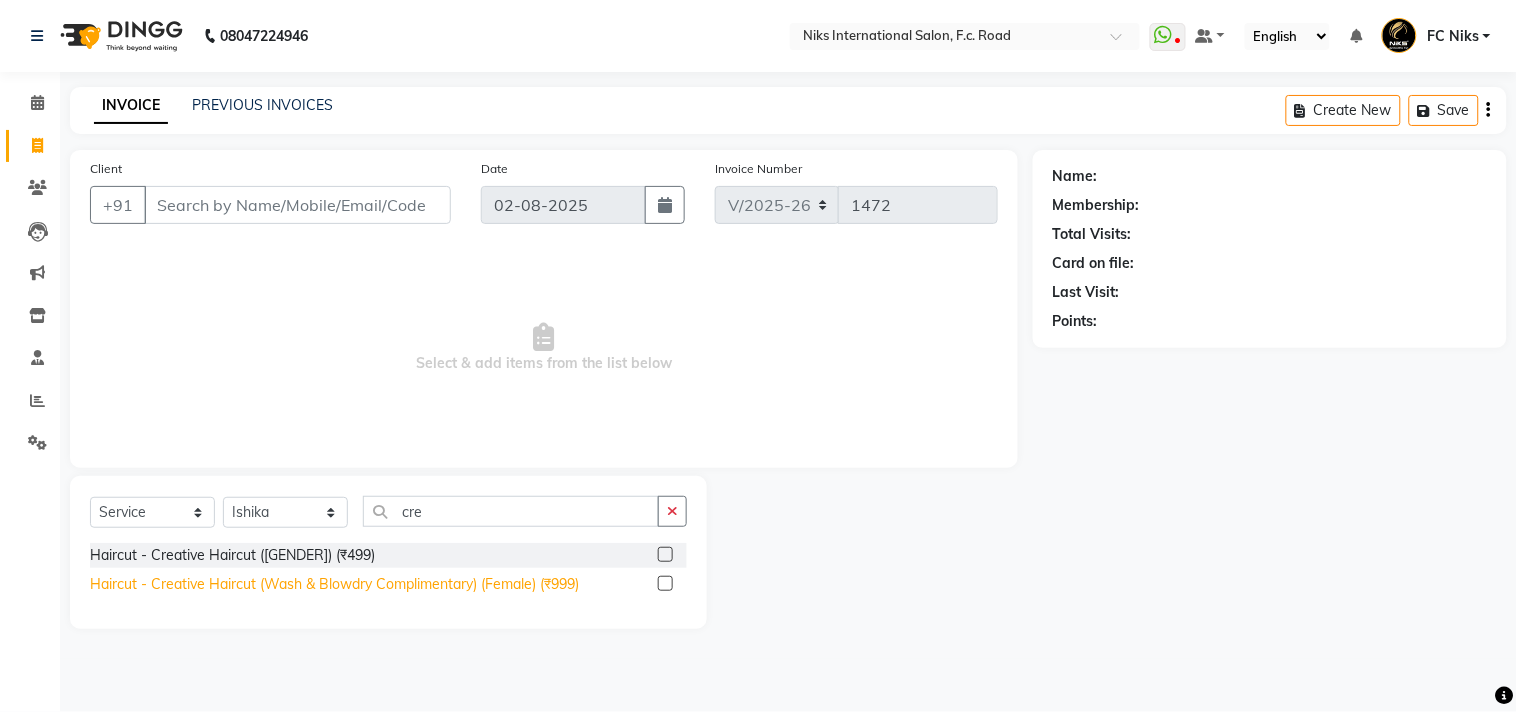 click on "Haircut - Creative Haircut (Wash & Blowdry Complimentary) (Female) (₹999)" 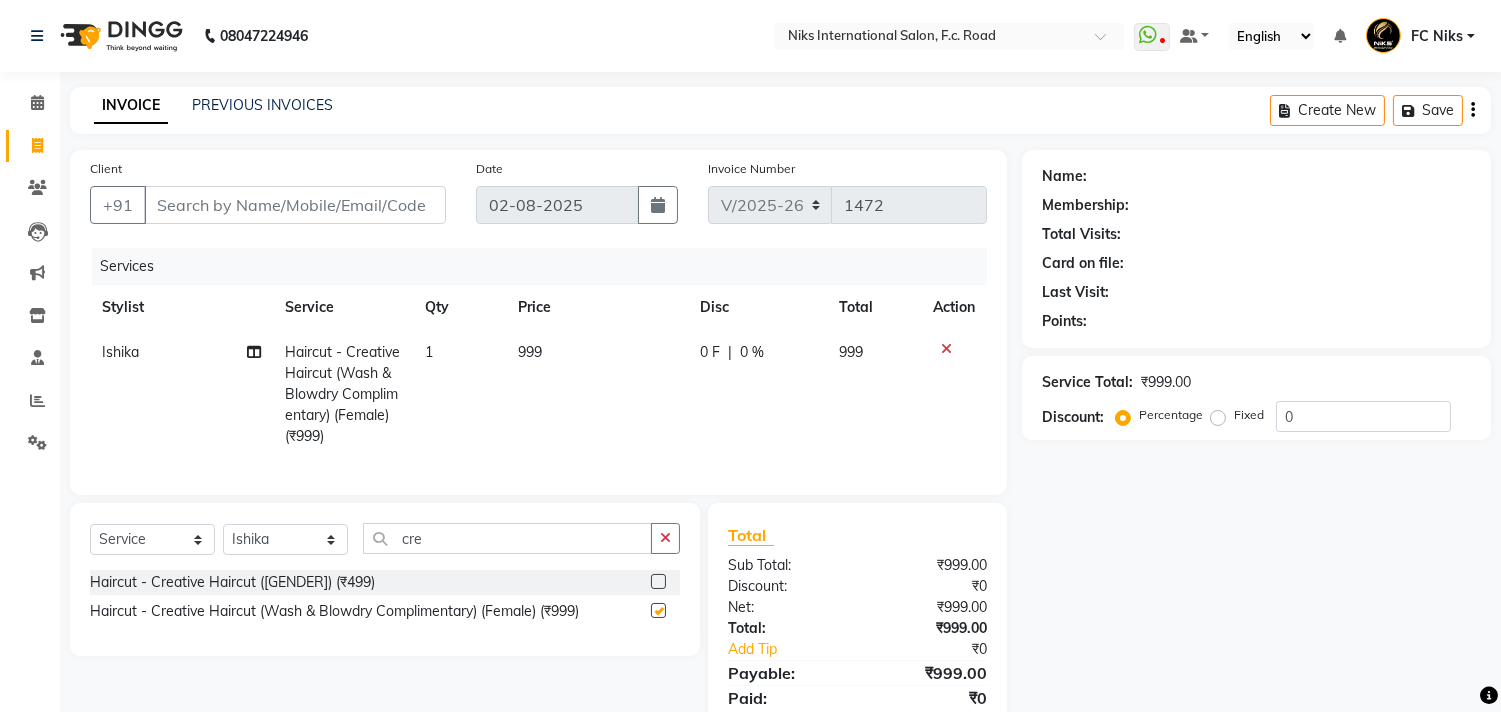 checkbox on "false" 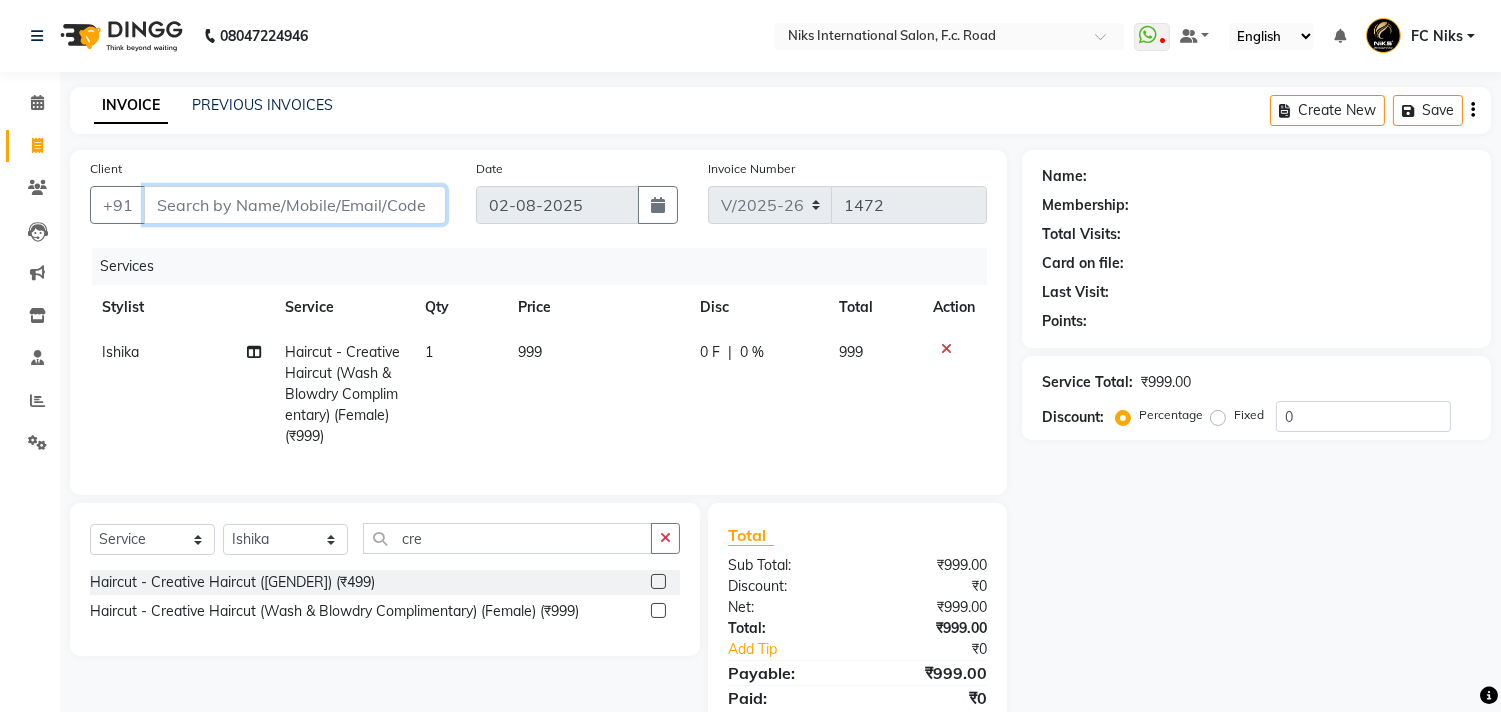 click on "Client" at bounding box center (295, 205) 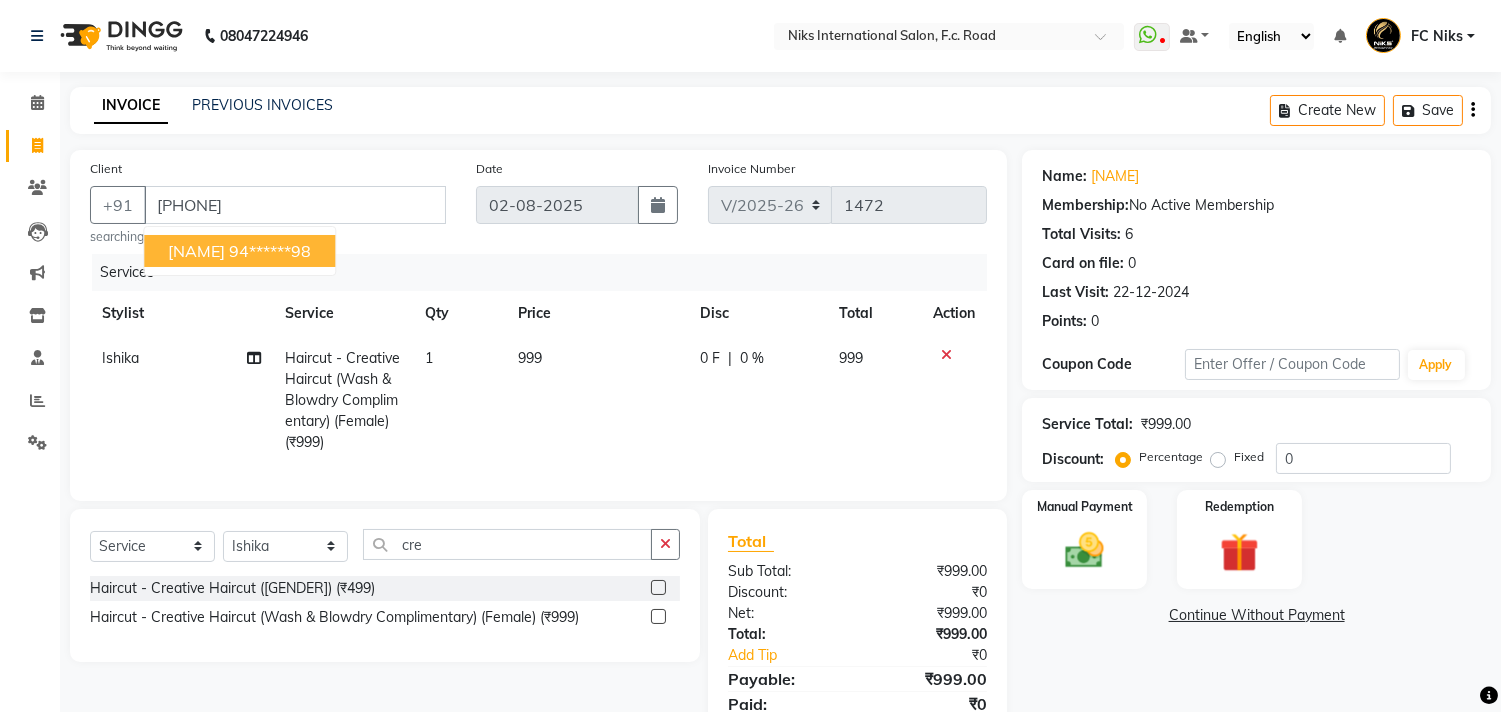 click on "94******98" at bounding box center (270, 251) 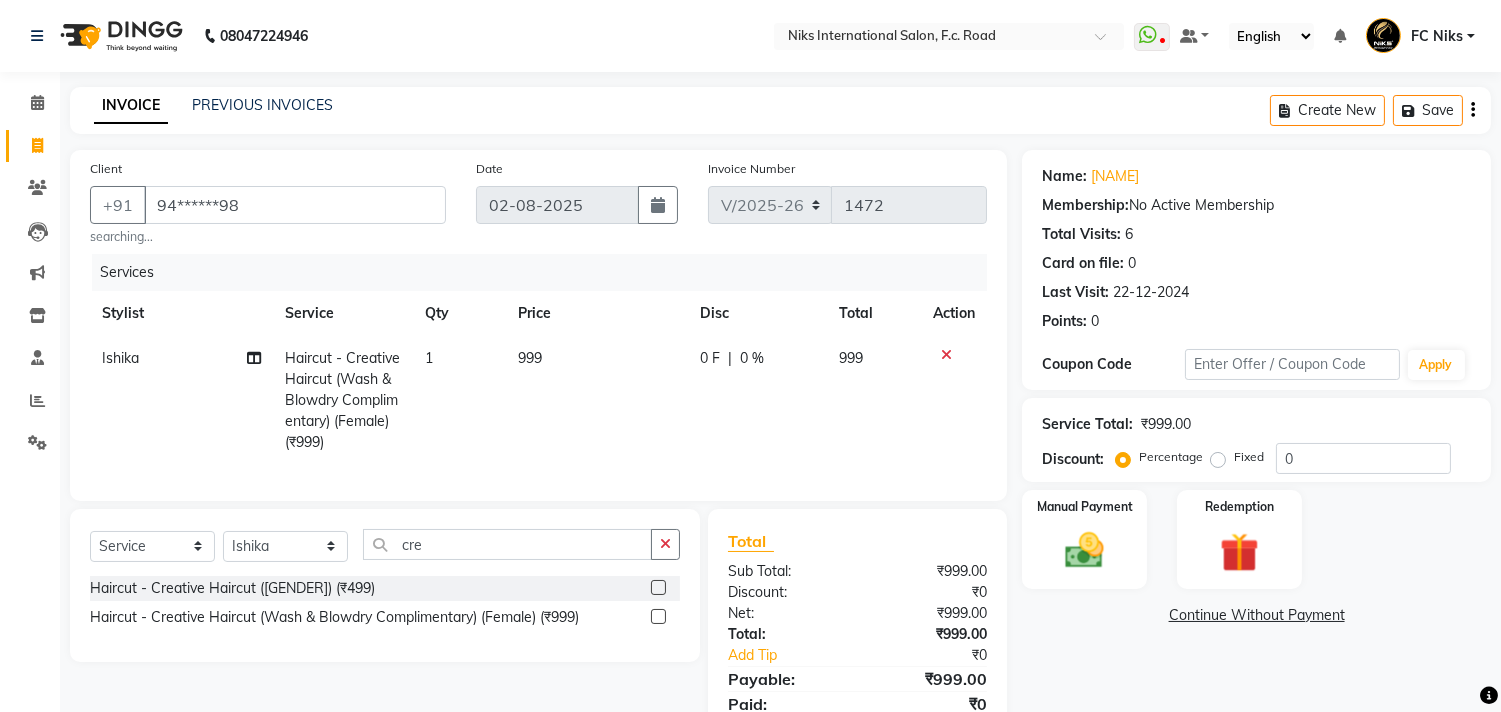 click on "999" 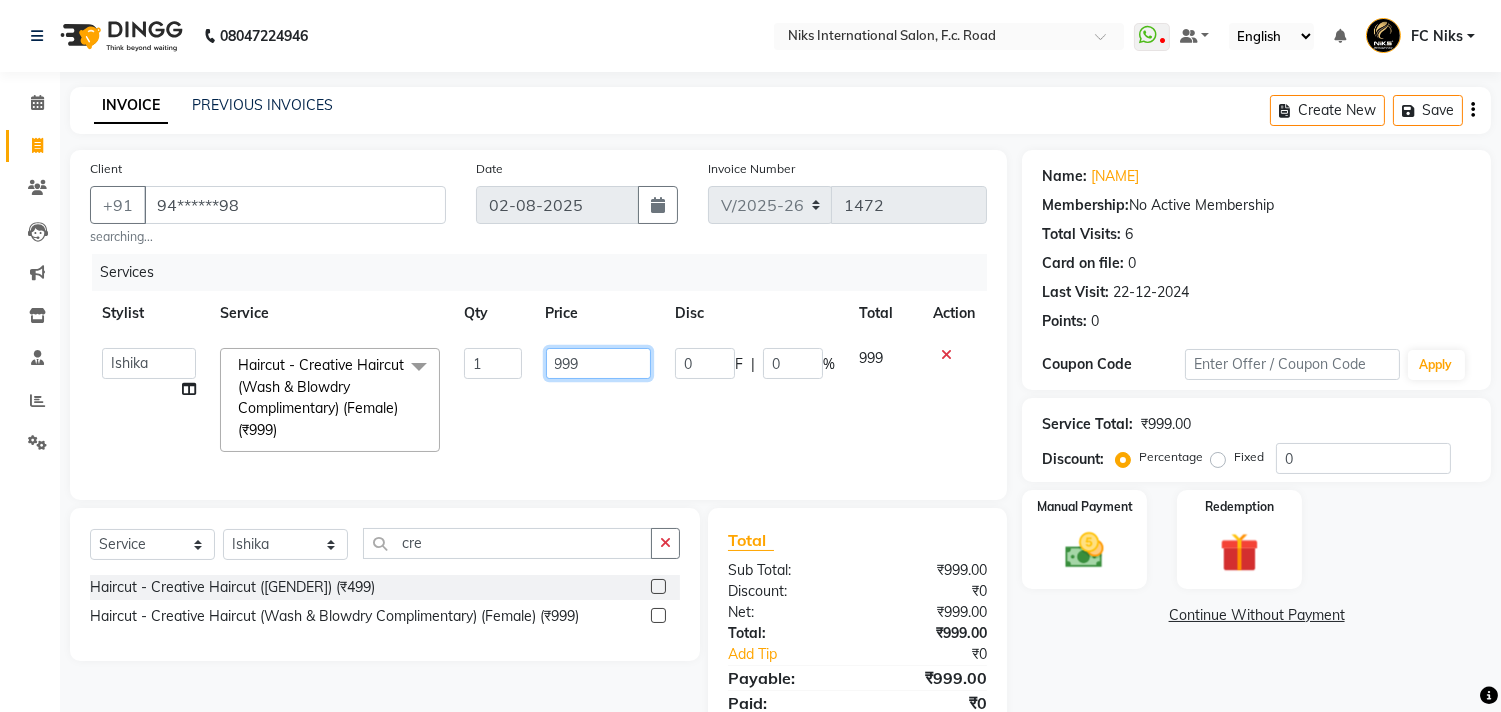 click on "999" 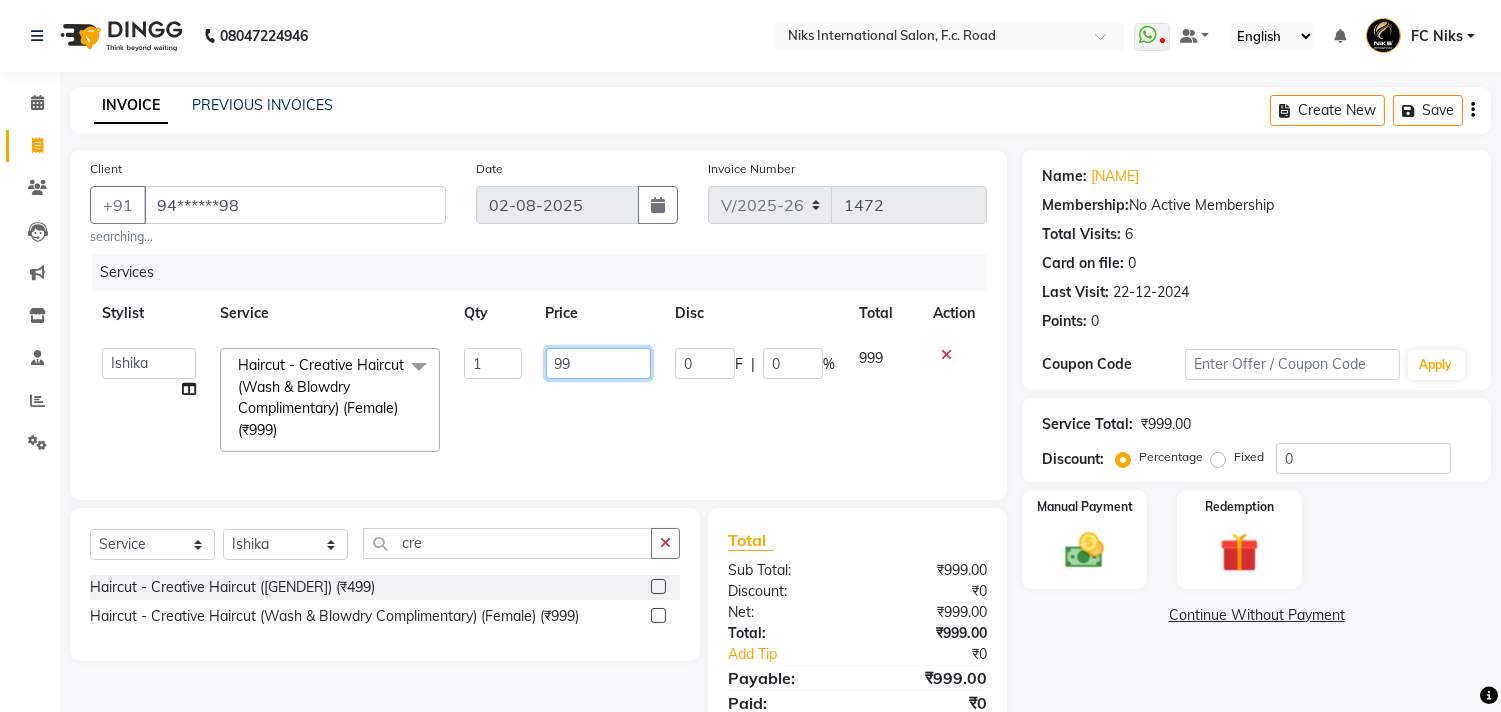 type on "9" 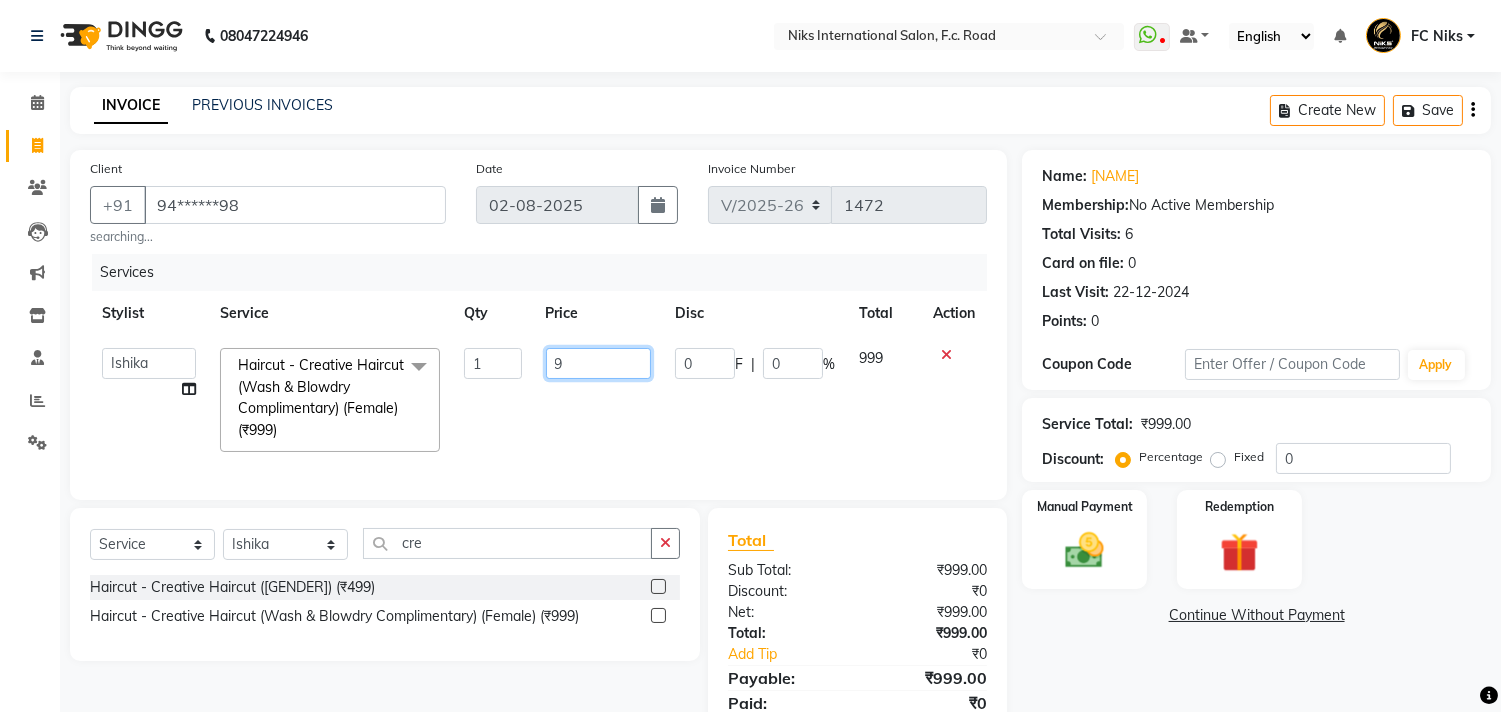type 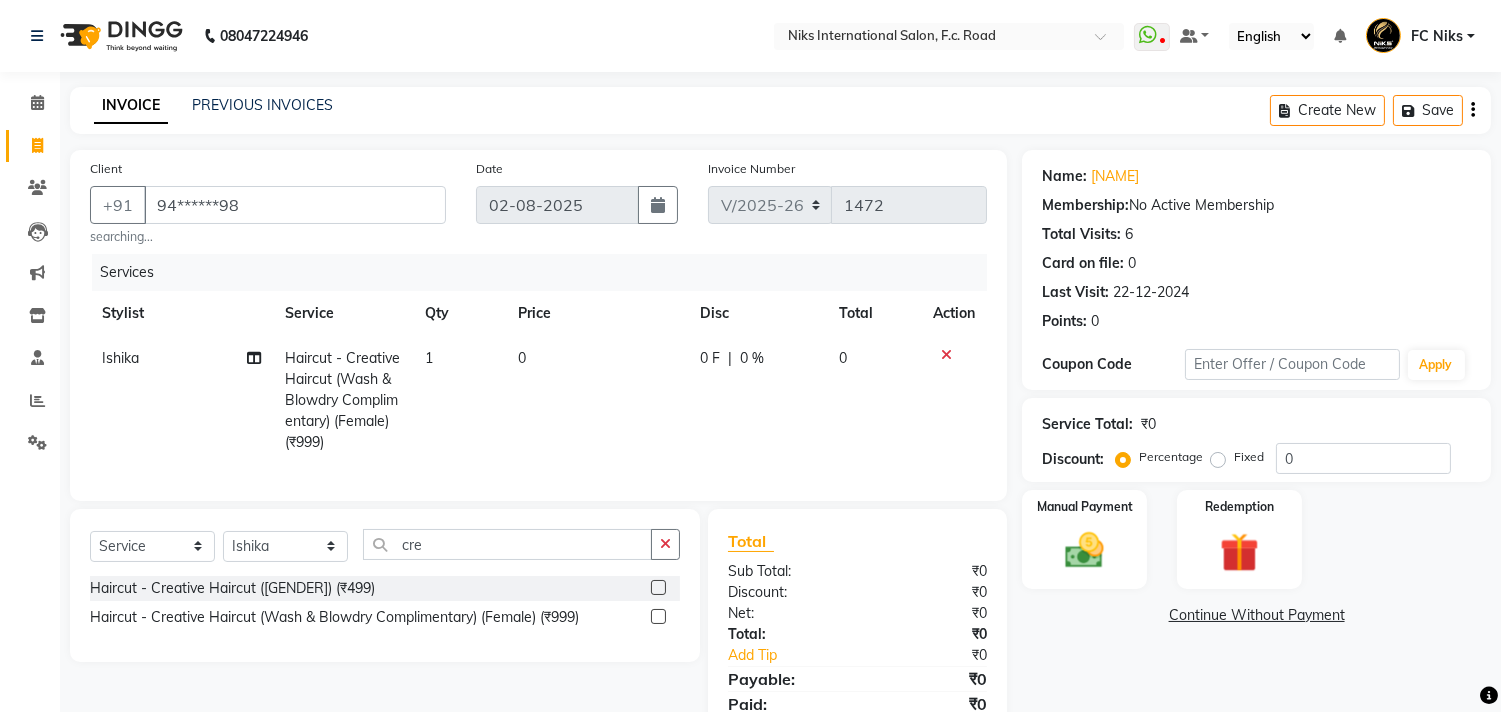 click on "0" 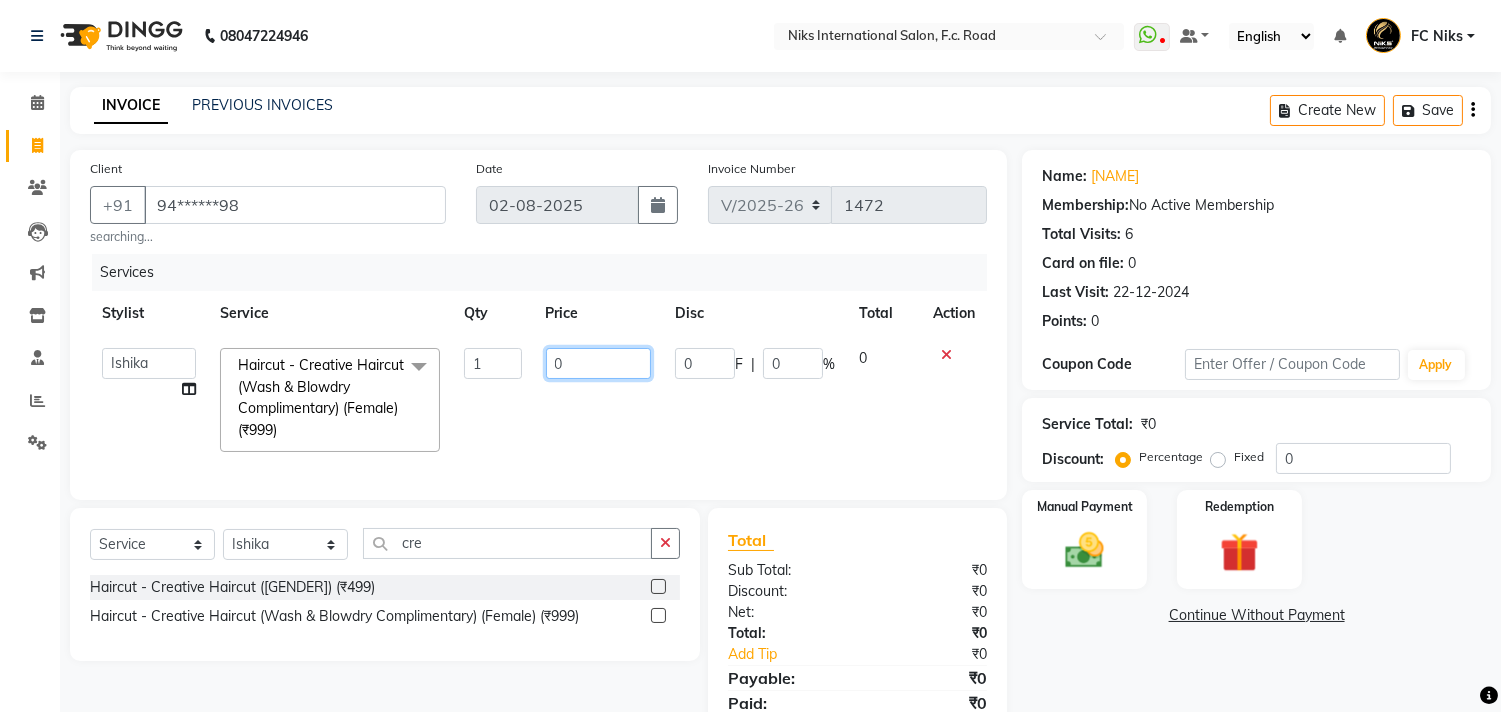 click on "0" 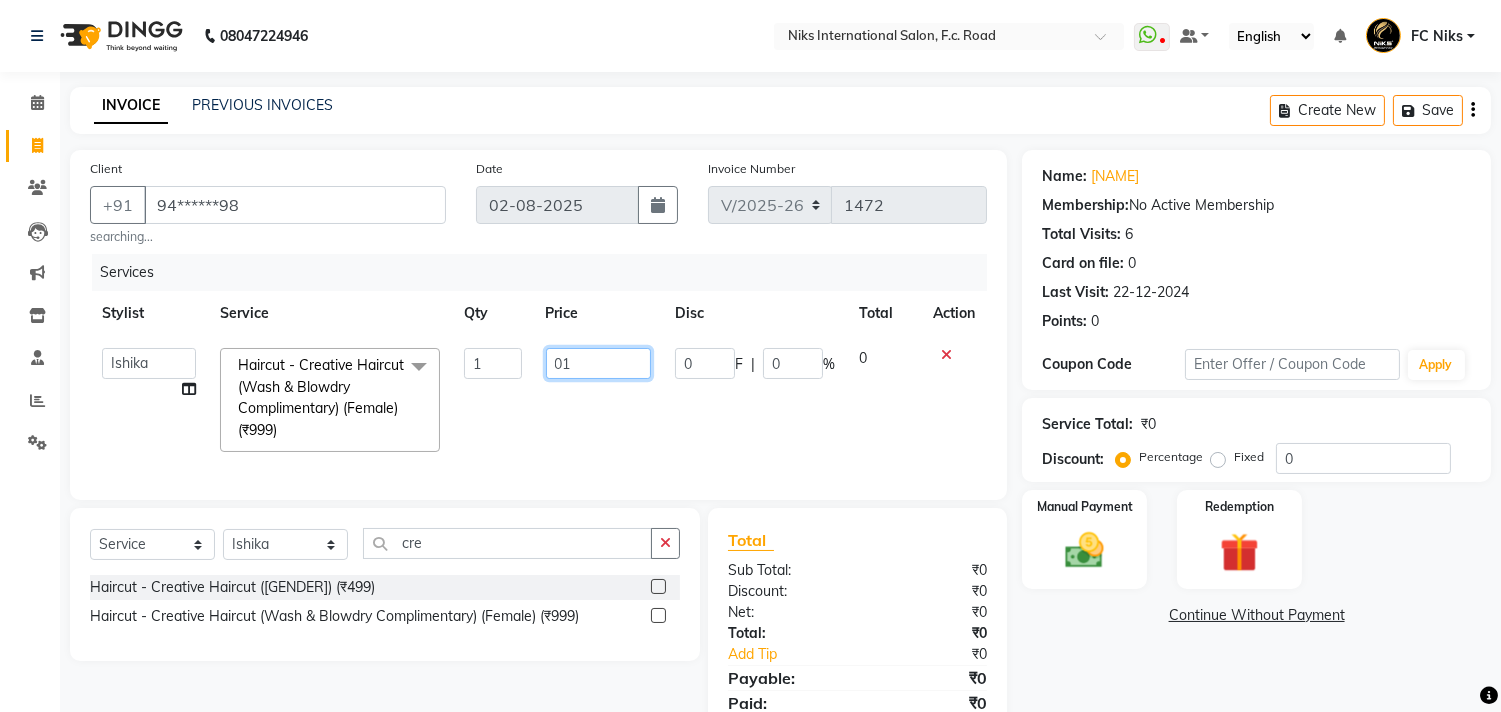 type on "0" 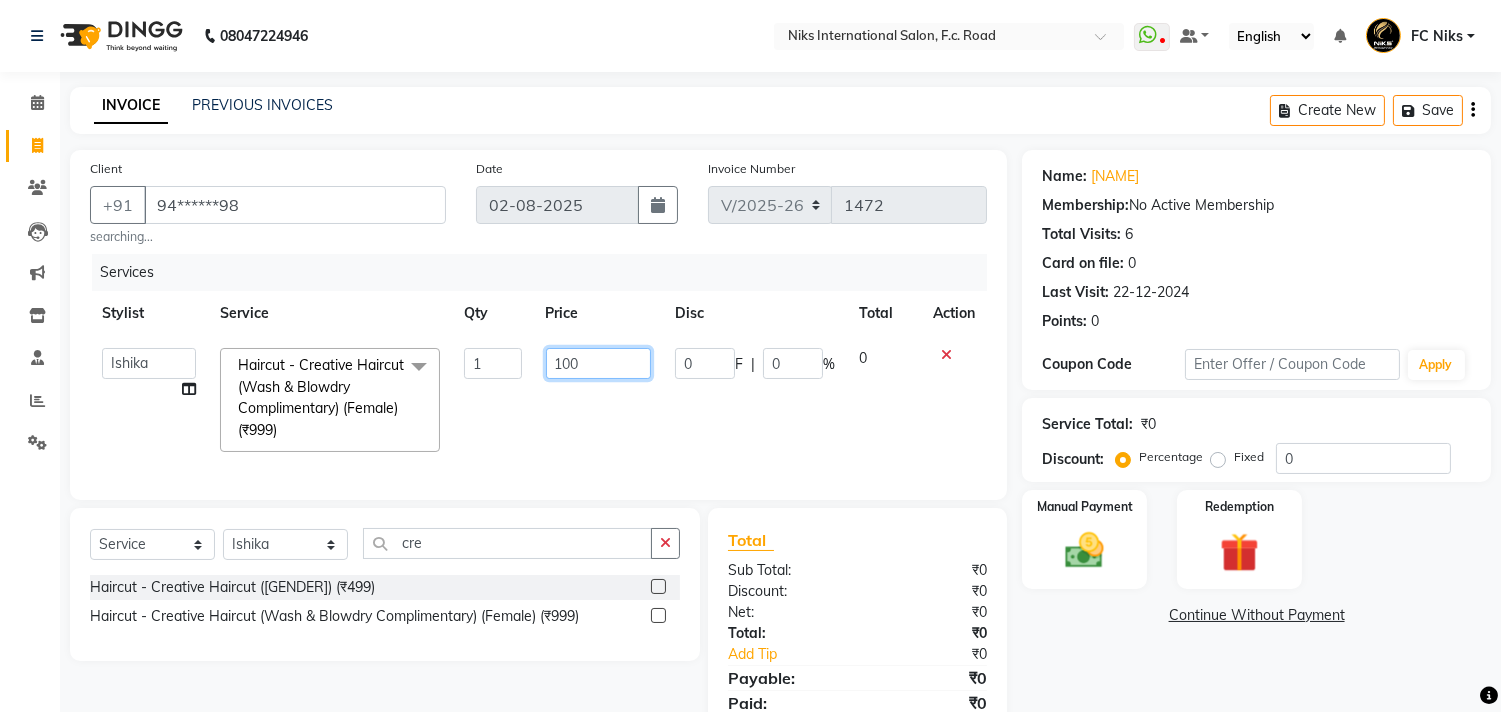 type on "1000" 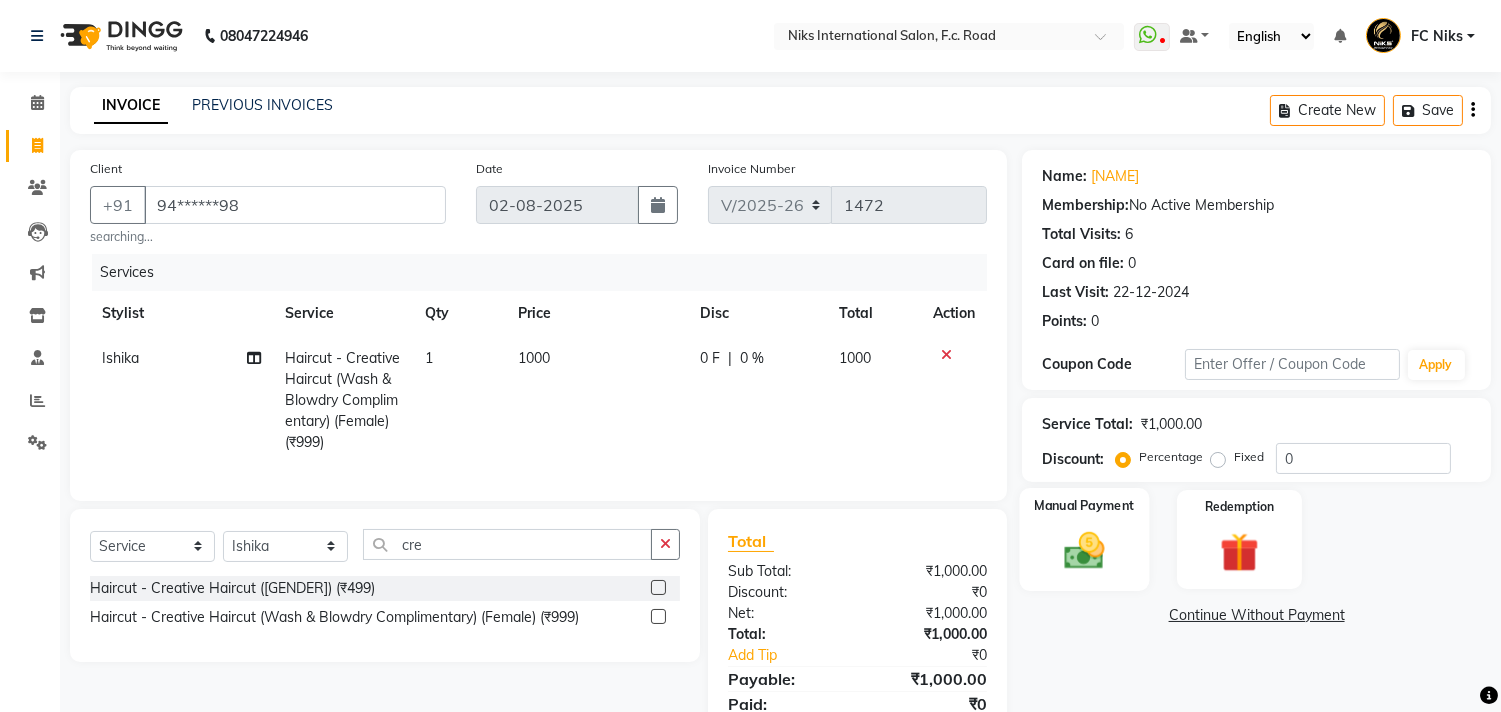 click 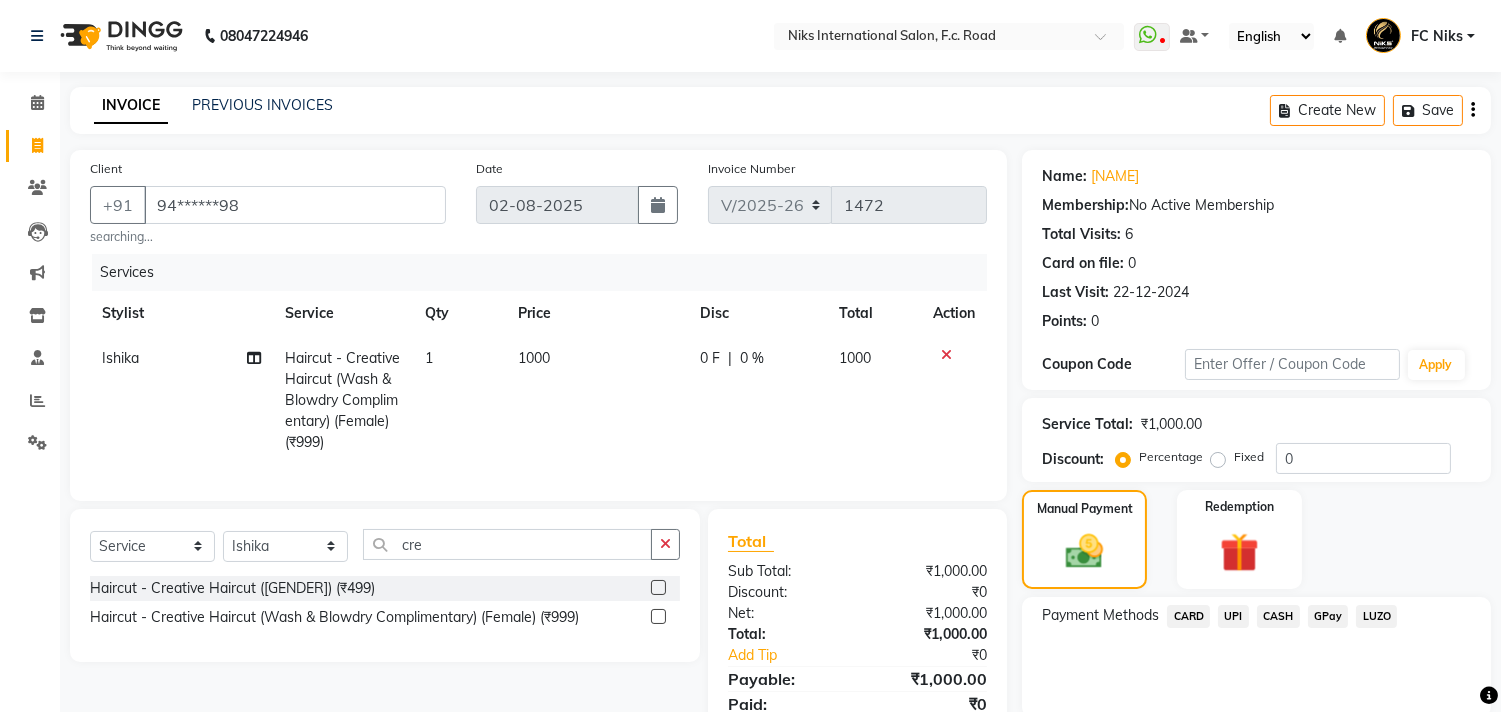 click on "CARD" 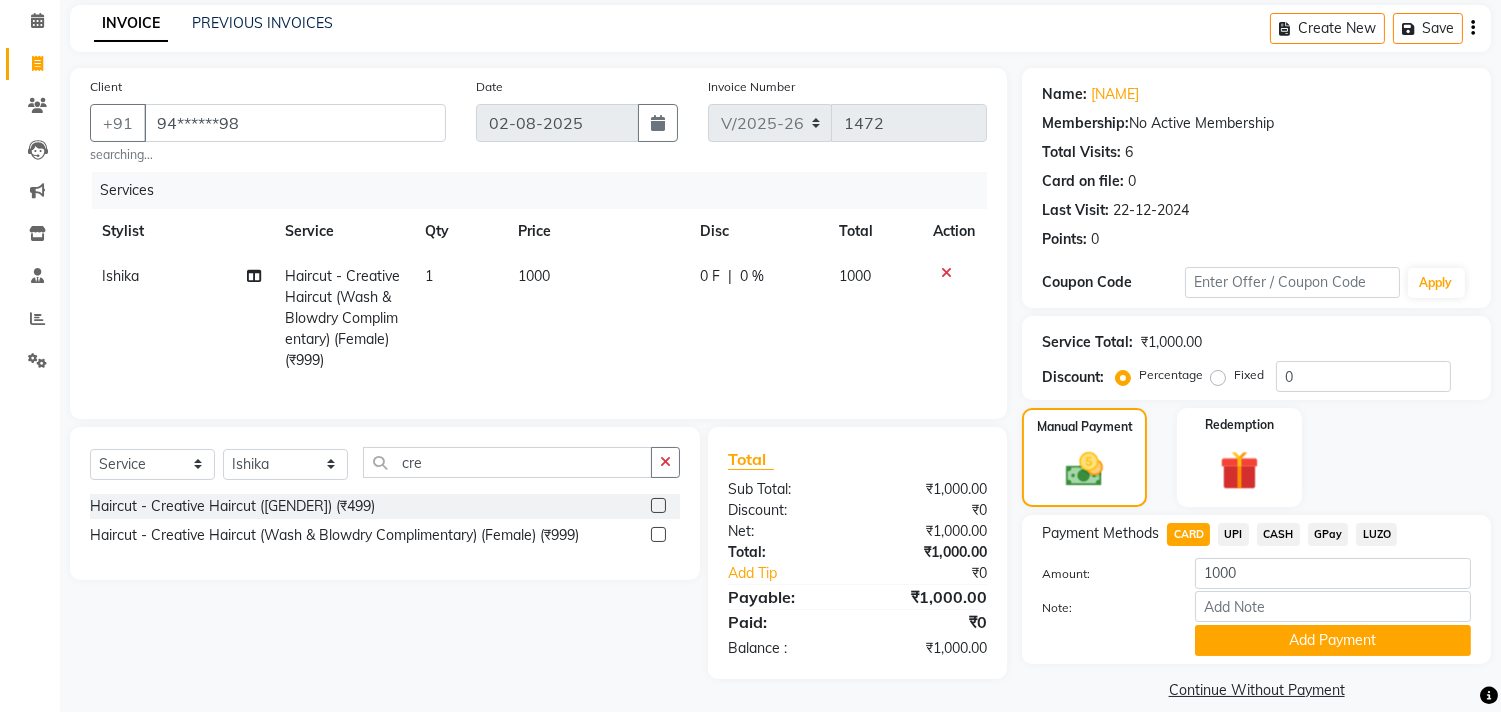 scroll, scrollTop: 103, scrollLeft: 0, axis: vertical 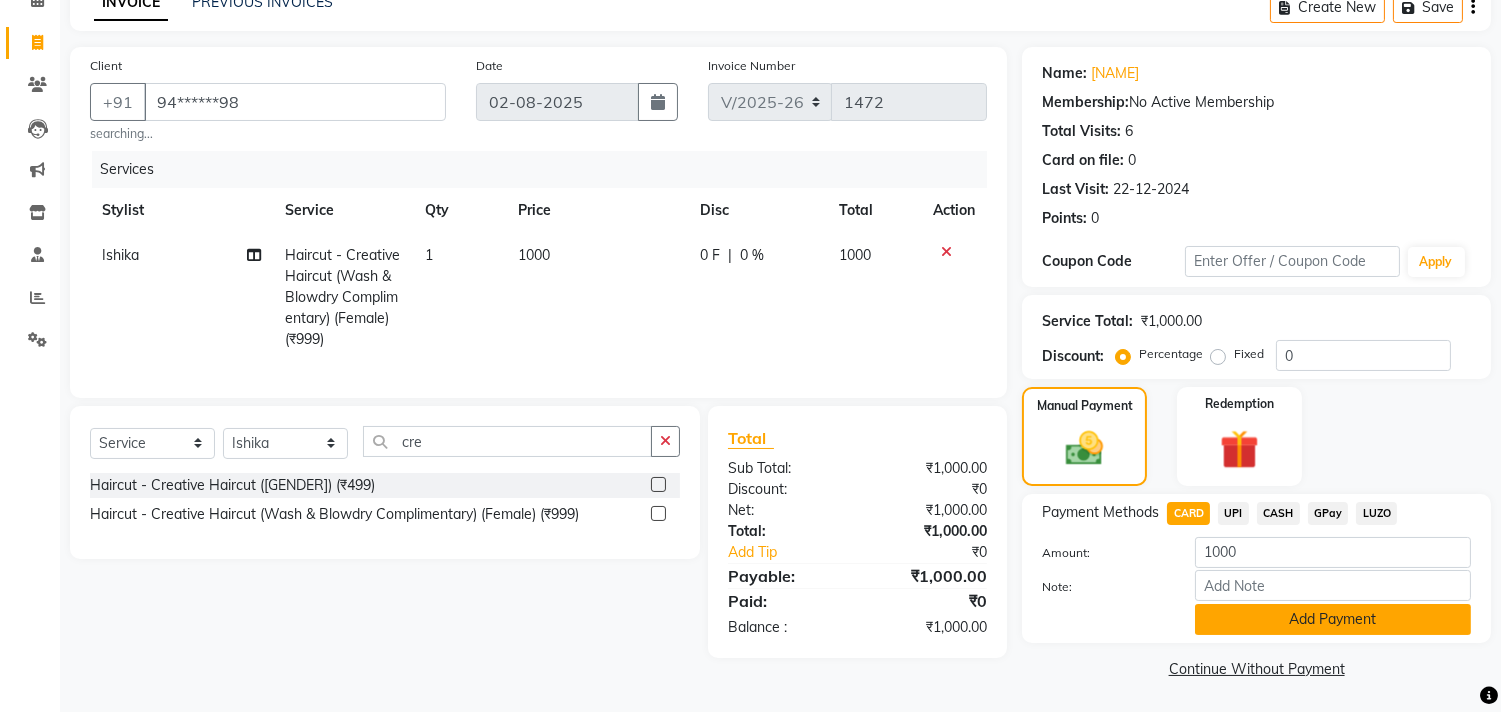 click on "Add Payment" 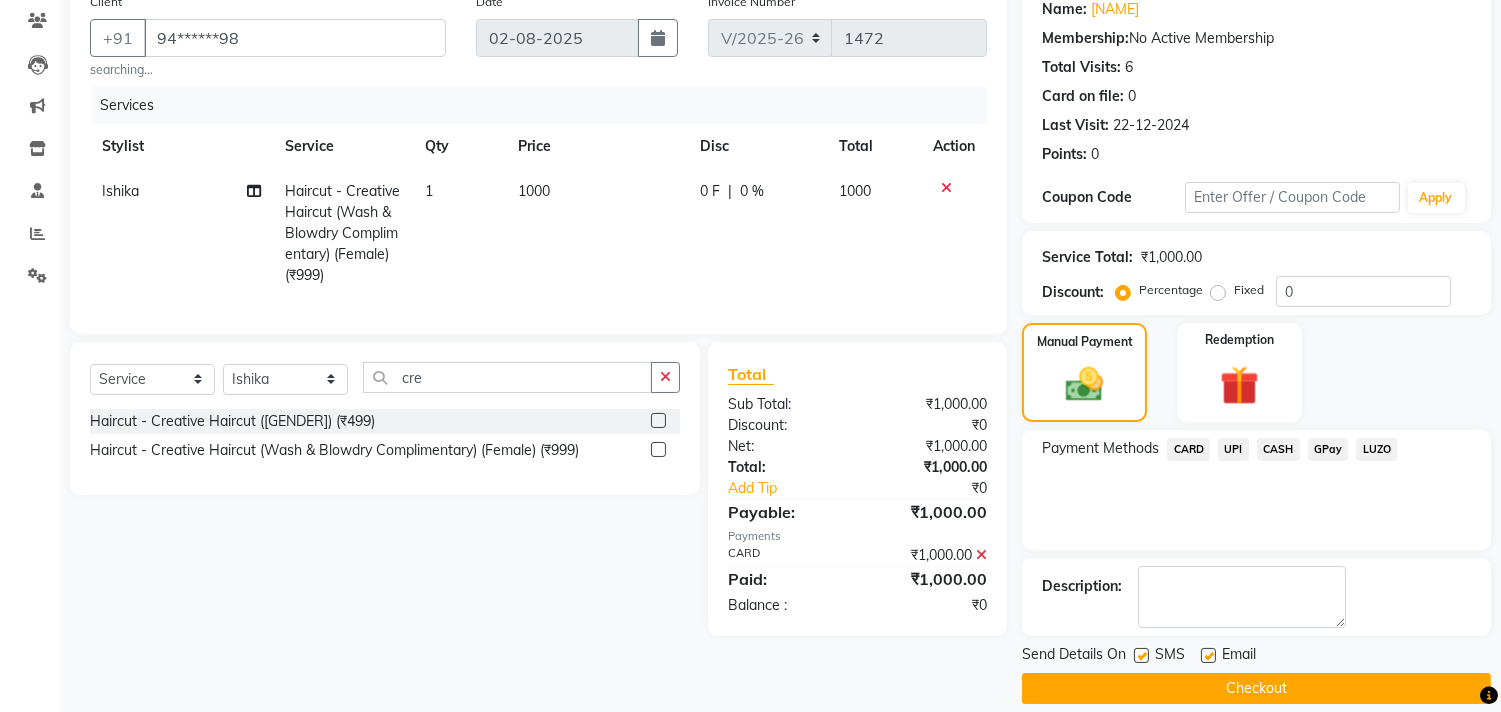 scroll, scrollTop: 187, scrollLeft: 0, axis: vertical 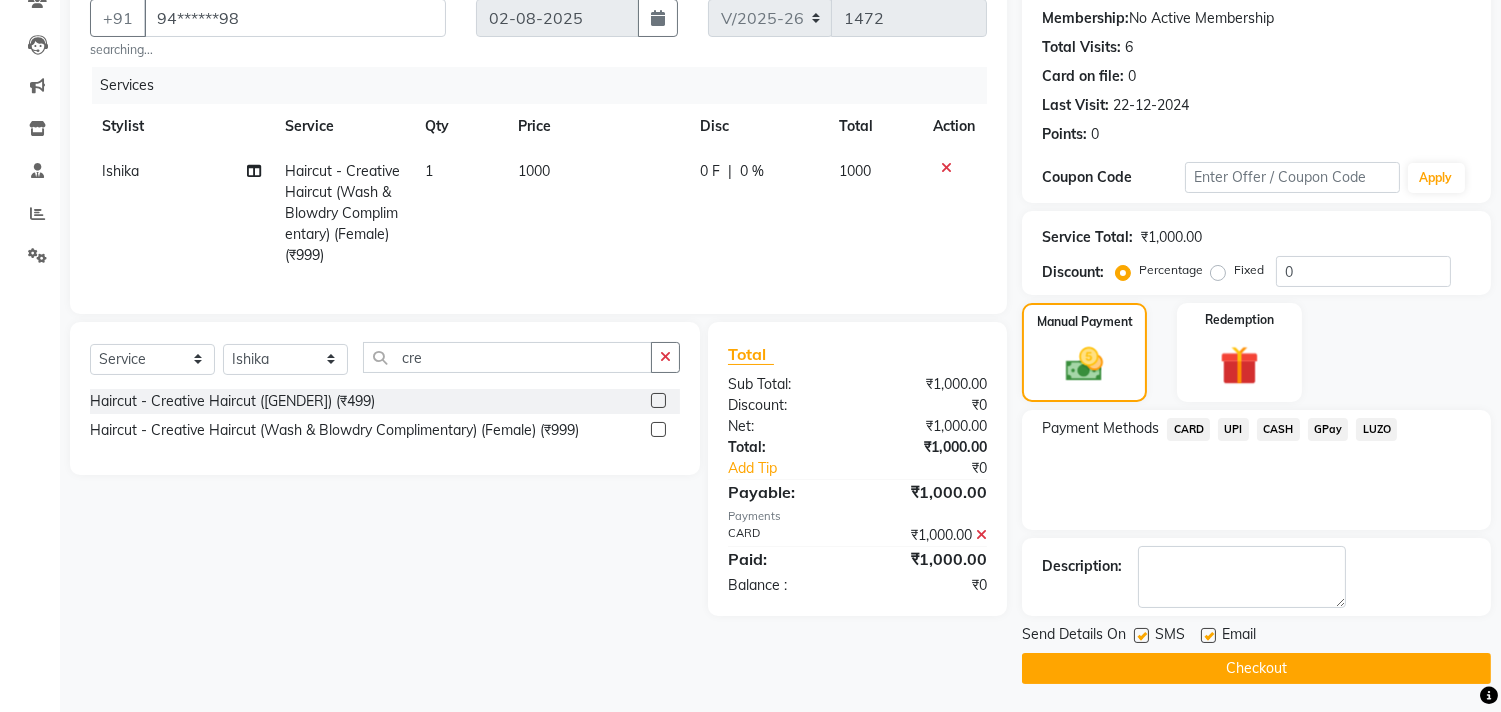 click on "Checkout" 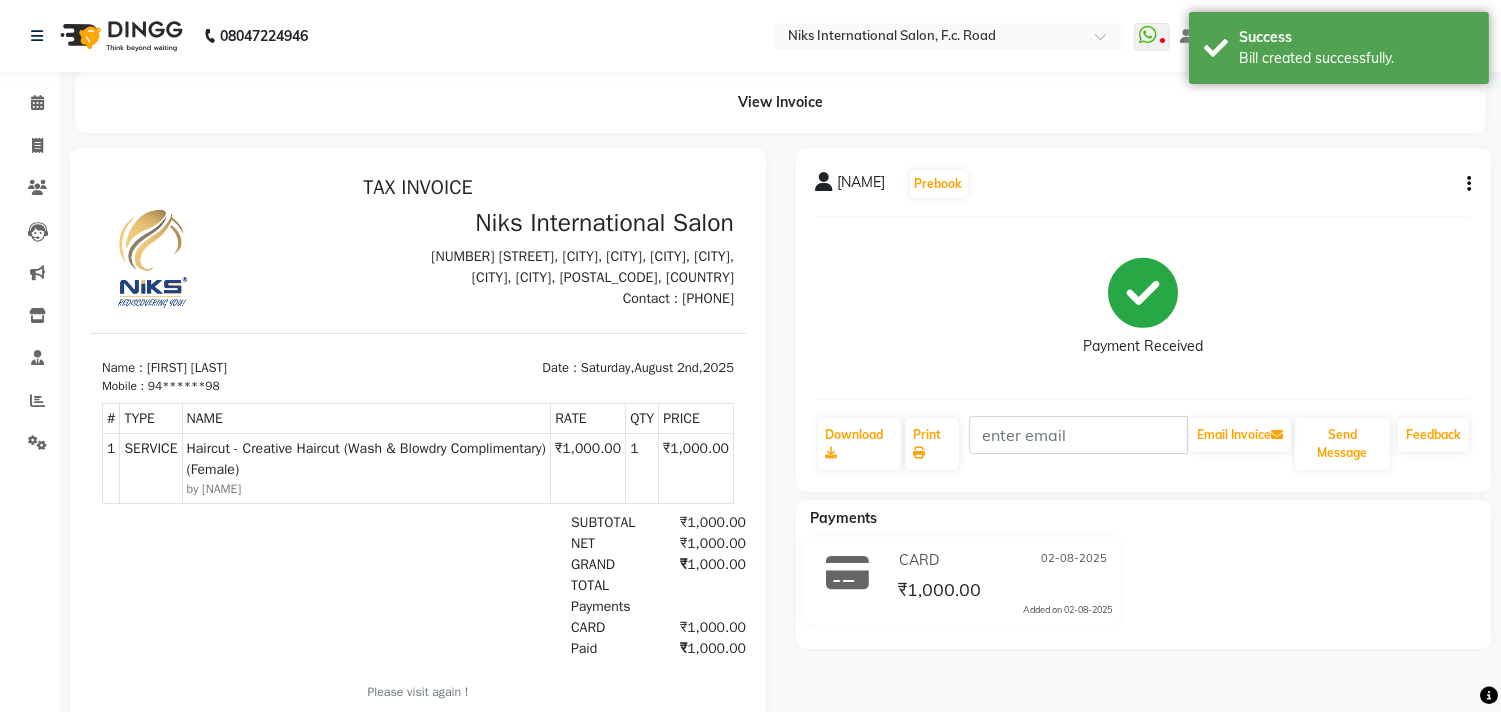 scroll, scrollTop: 0, scrollLeft: 0, axis: both 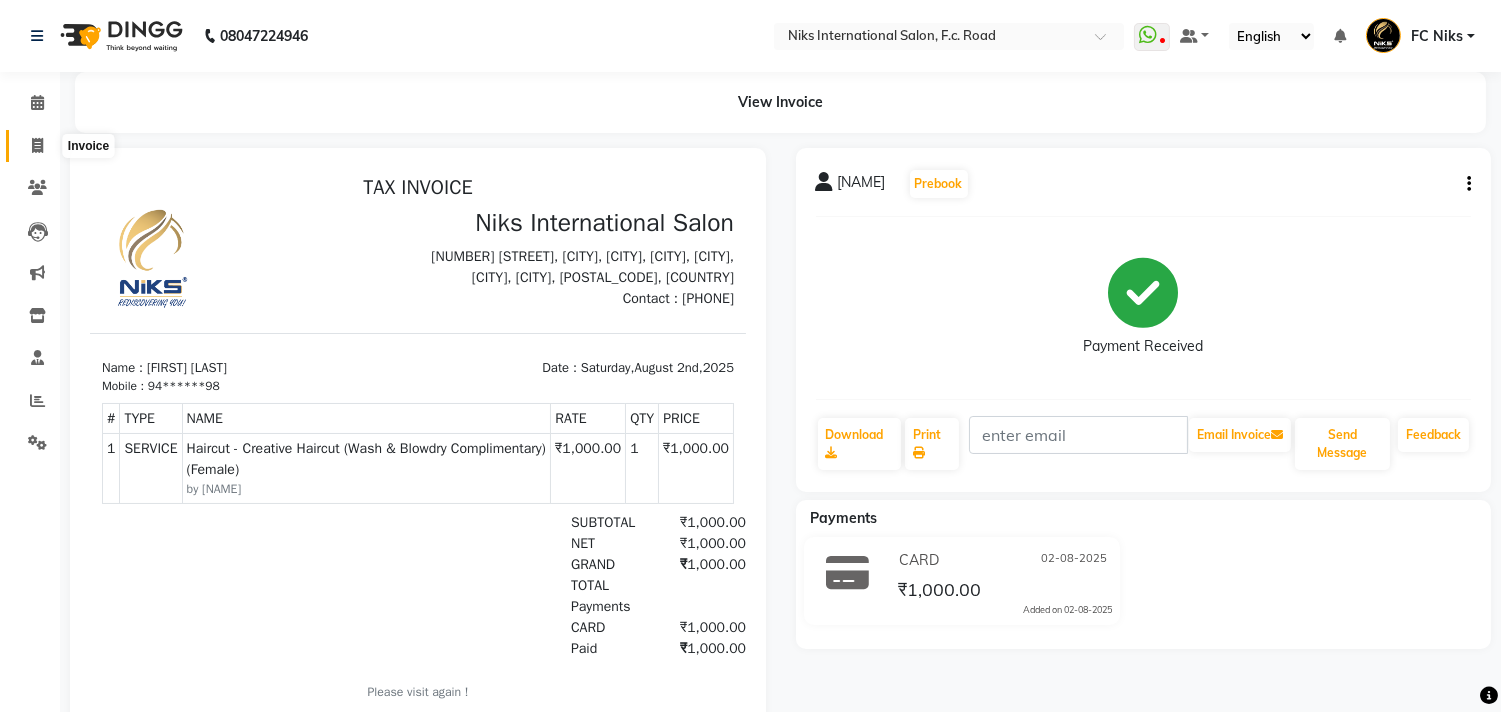 click 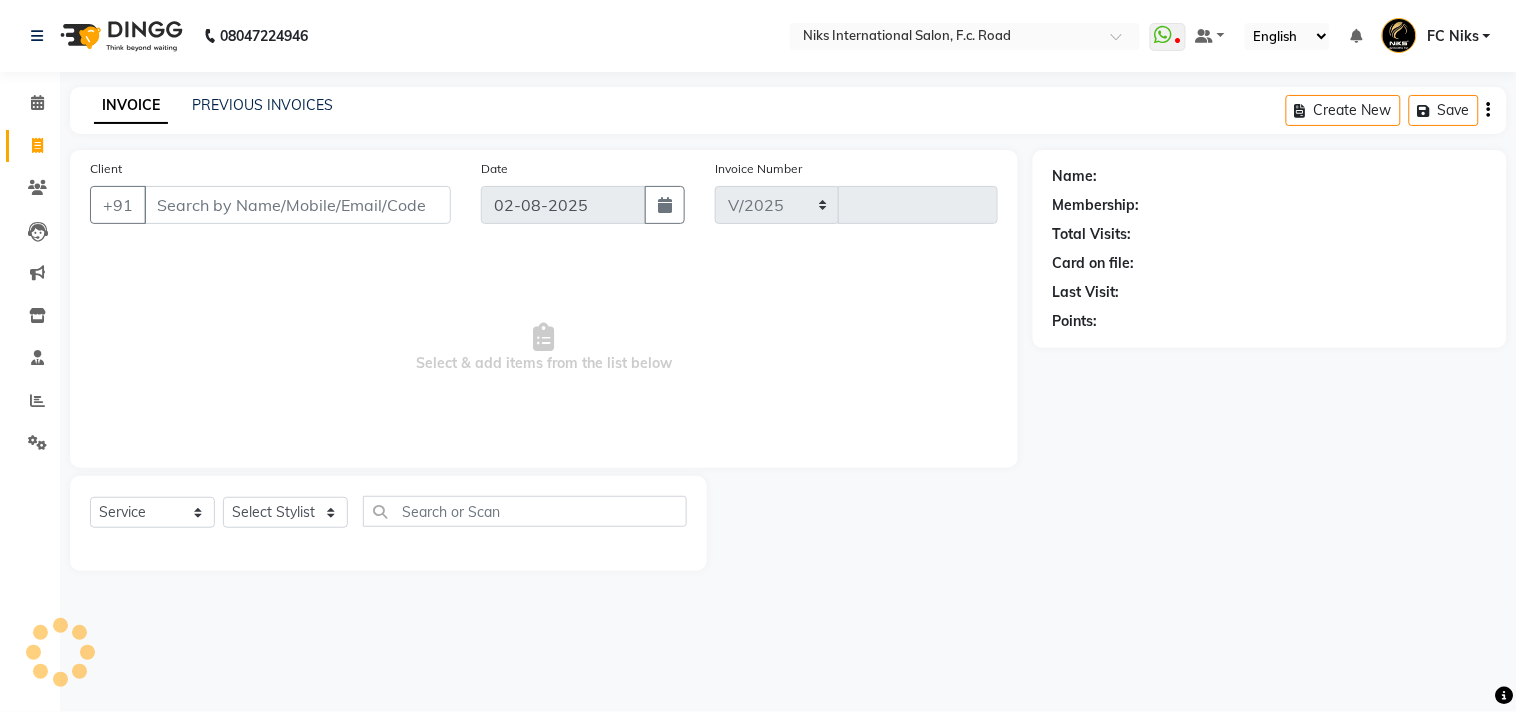 select on "7" 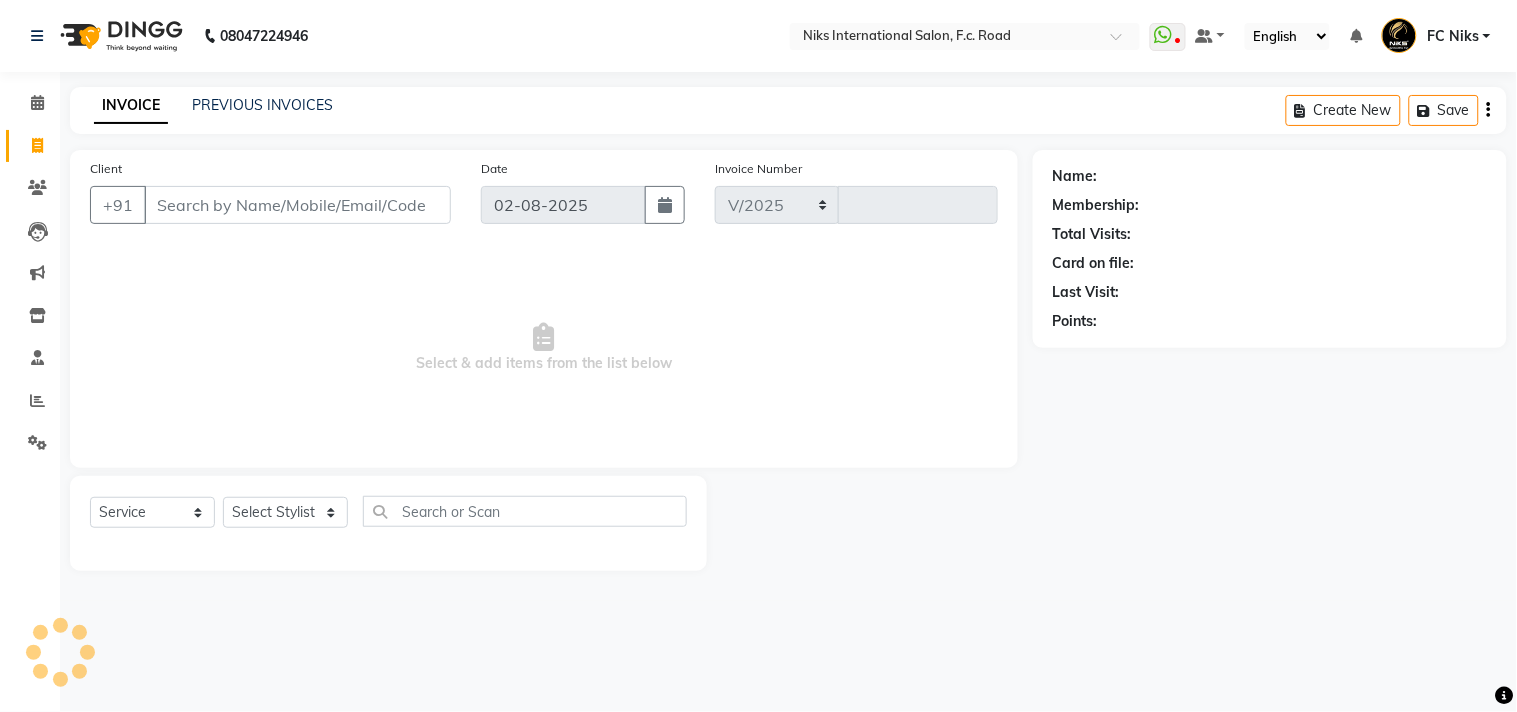 type on "1473" 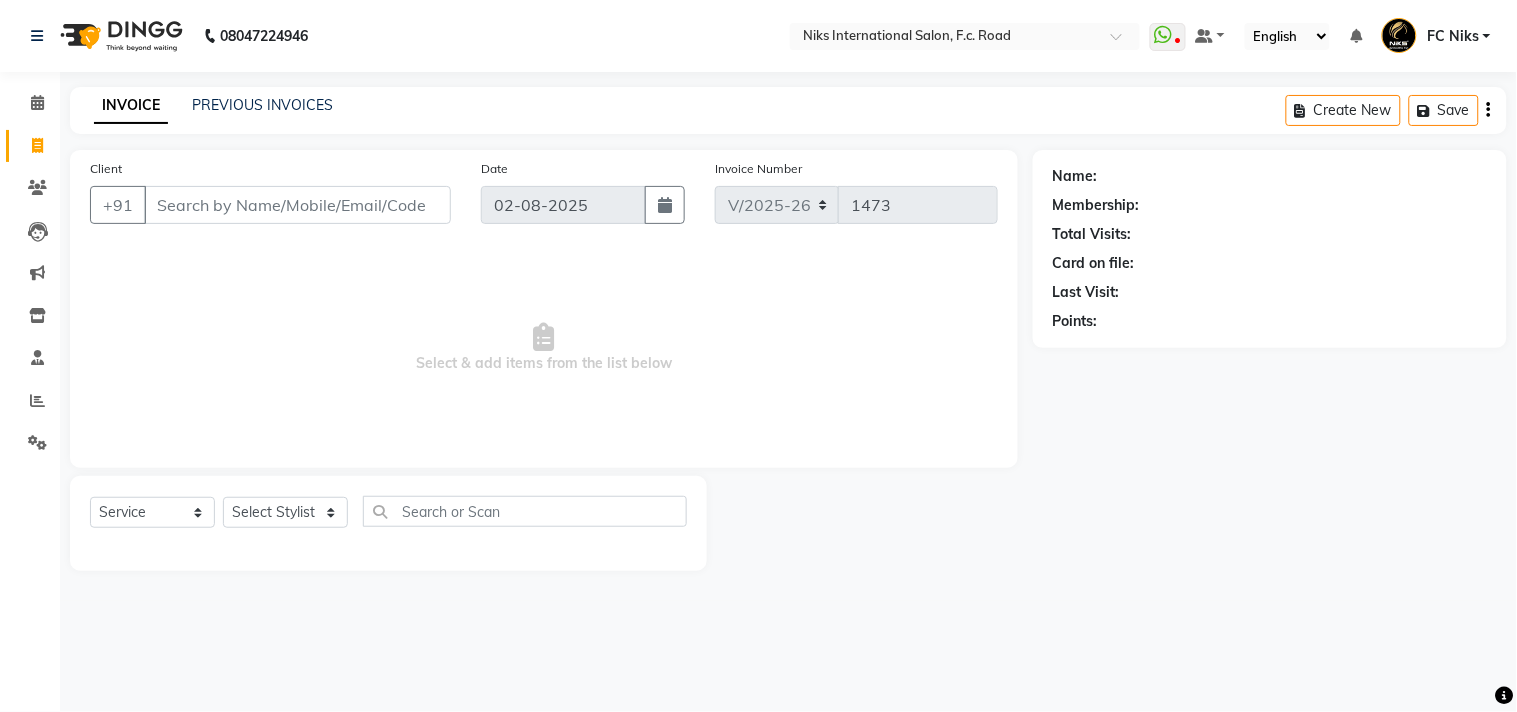 drag, startPoint x: 28, startPoint y: 146, endPoint x: 494, endPoint y: 313, distance: 495.0202 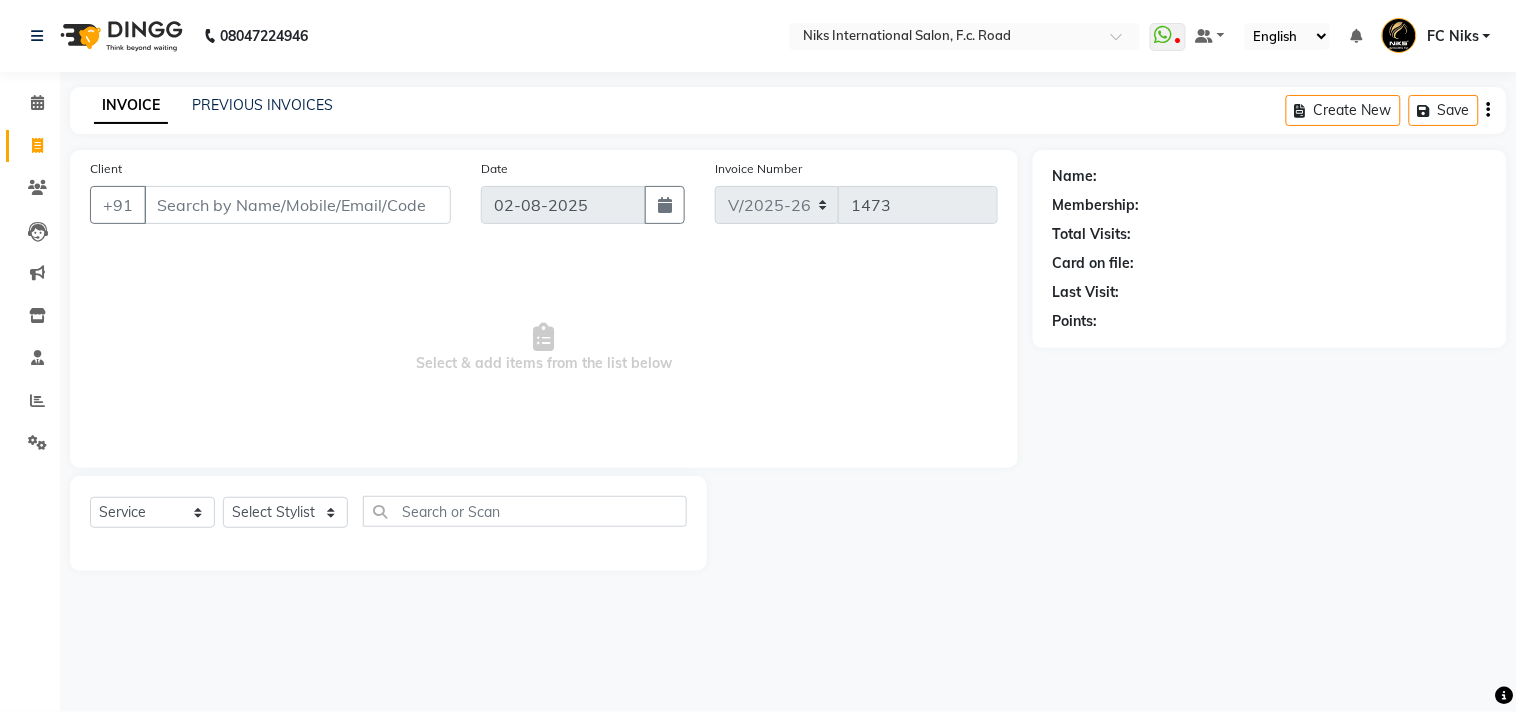 click on "Select  Service  Product  Membership  Package Voucher Prepaid Gift Card  Select Stylist Abhishek Amruta Bhagyashree CA Devkar FC Niks Ishika Kirti Komal Krishi Mahhi Nakshatra Nikhil Rajesh Savita Shabana [LAST] [LAST] Soham" 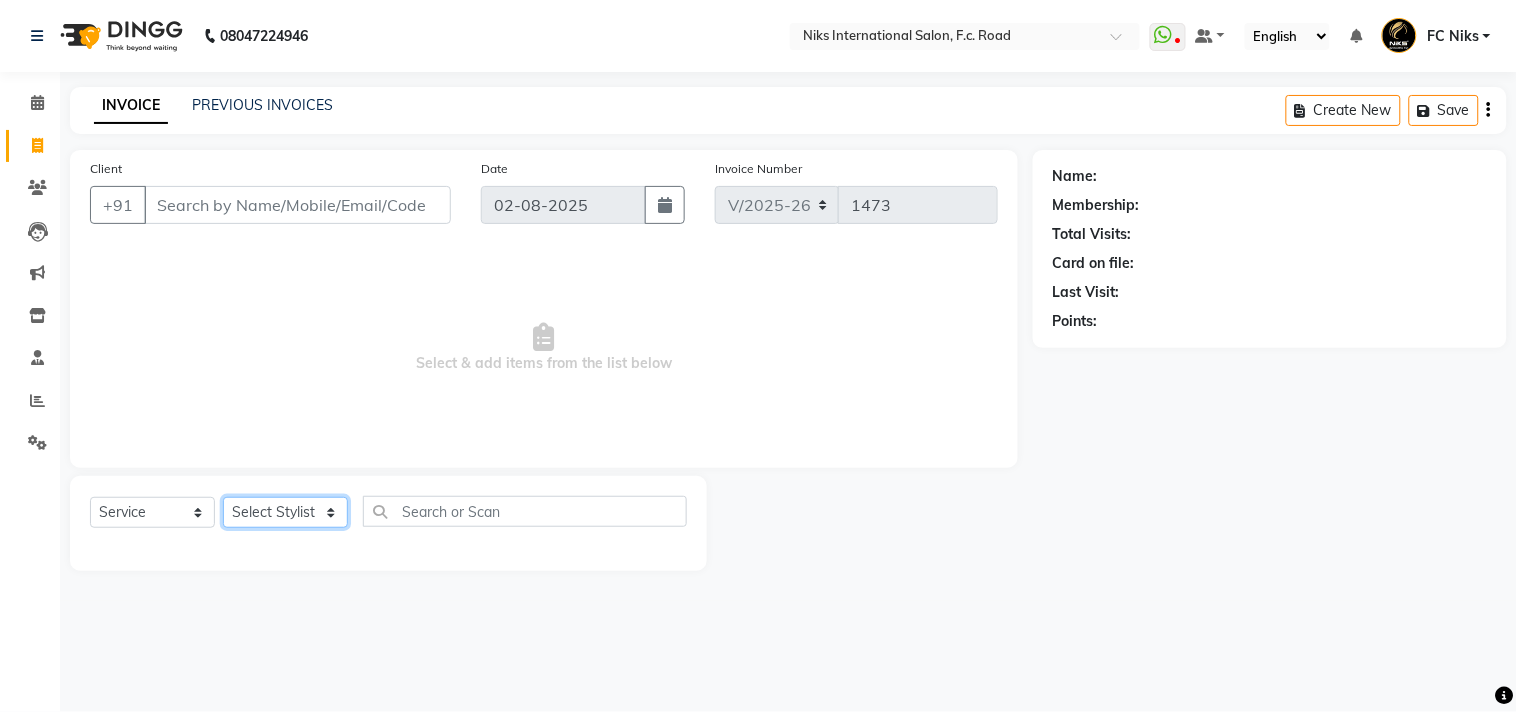 click on "Select Stylist [FIRST] [LAST] [FIRST] [LAST] [FIRST] [LAST] [FIRST] [LAST] [FIRST] [LAST] [FIRST] [LAST] [FIRST] [LAST] [FIRST] [LAST] [FIRST] [LAST] [FIRST] [LAST] [FIRST] [LAST] [FIRST] [LAST] [FIRST] [LAST] [FIRST] [LAST]" 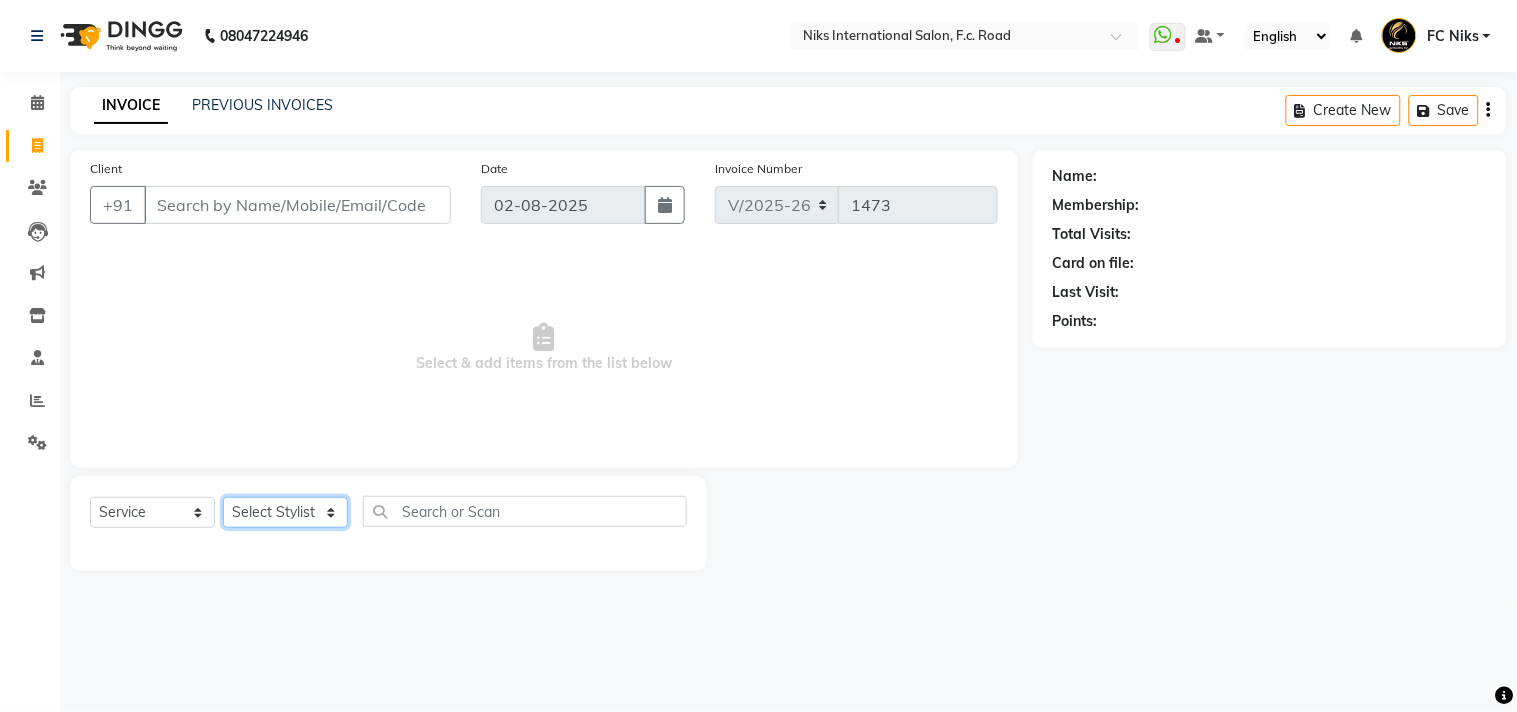 select on "63217" 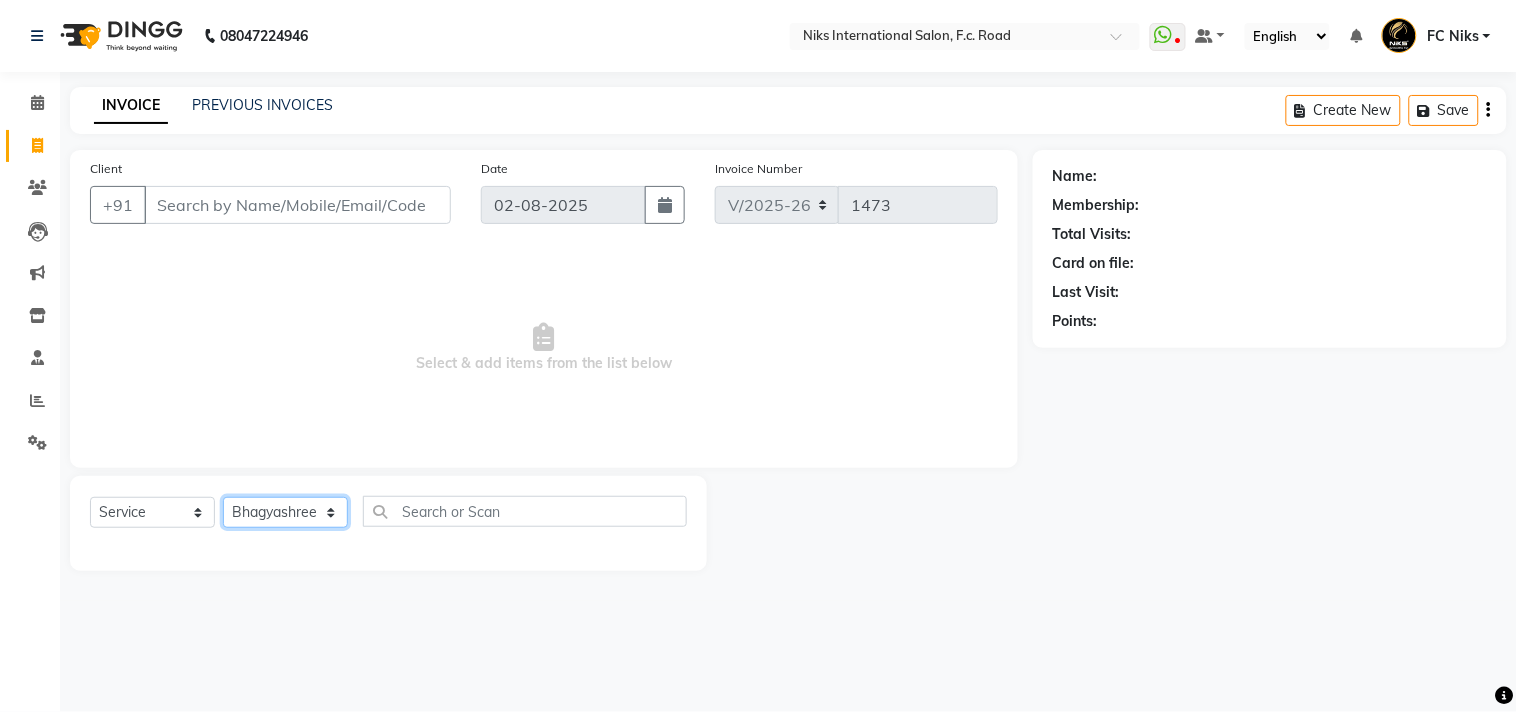 click on "Select Stylist [FIRST] [LAST] [FIRST] [LAST] [FIRST] [LAST] [FIRST] [LAST] [FIRST] [LAST] [FIRST] [LAST] [FIRST] [LAST] [FIRST] [LAST] [FIRST] [LAST] [FIRST] [LAST] [FIRST] [LAST] [FIRST] [LAST] [FIRST] [LAST] [FIRST] [LAST]" 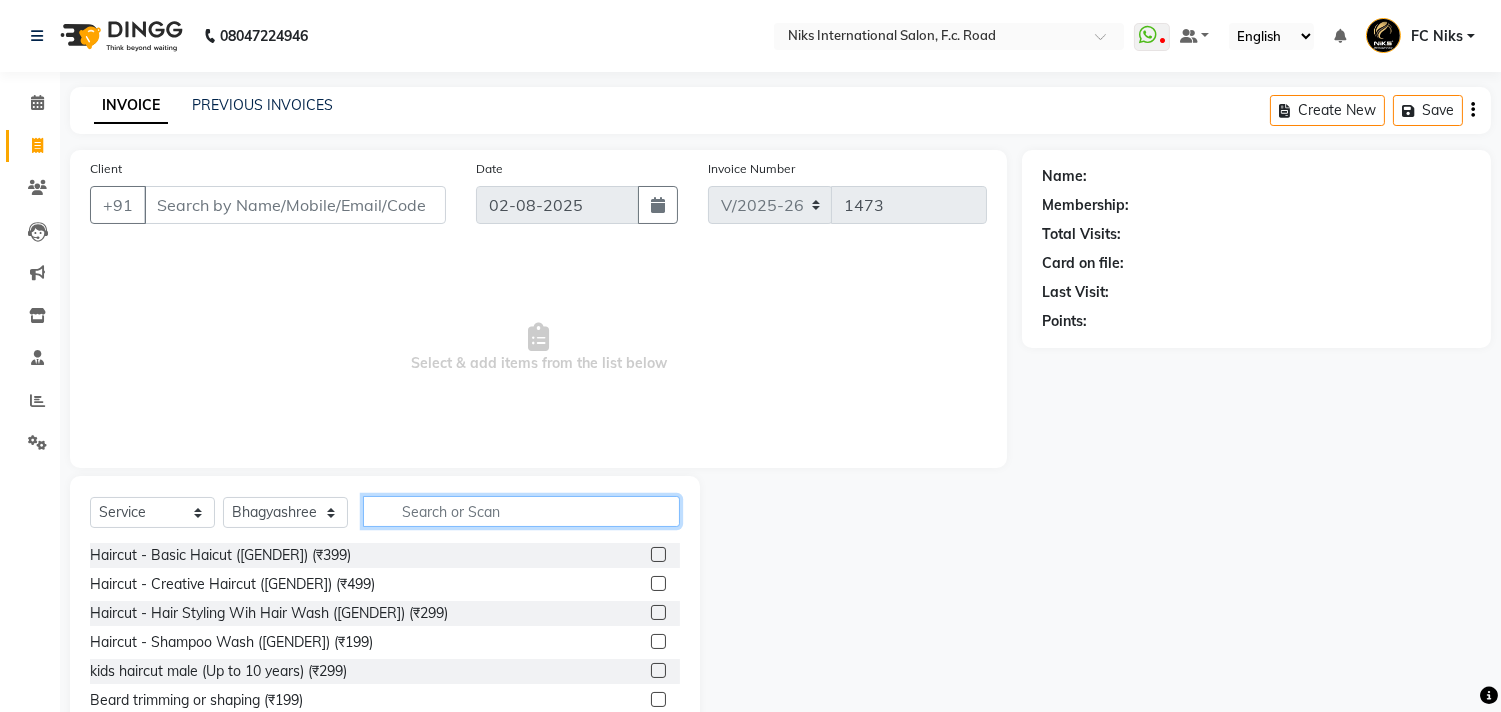 click 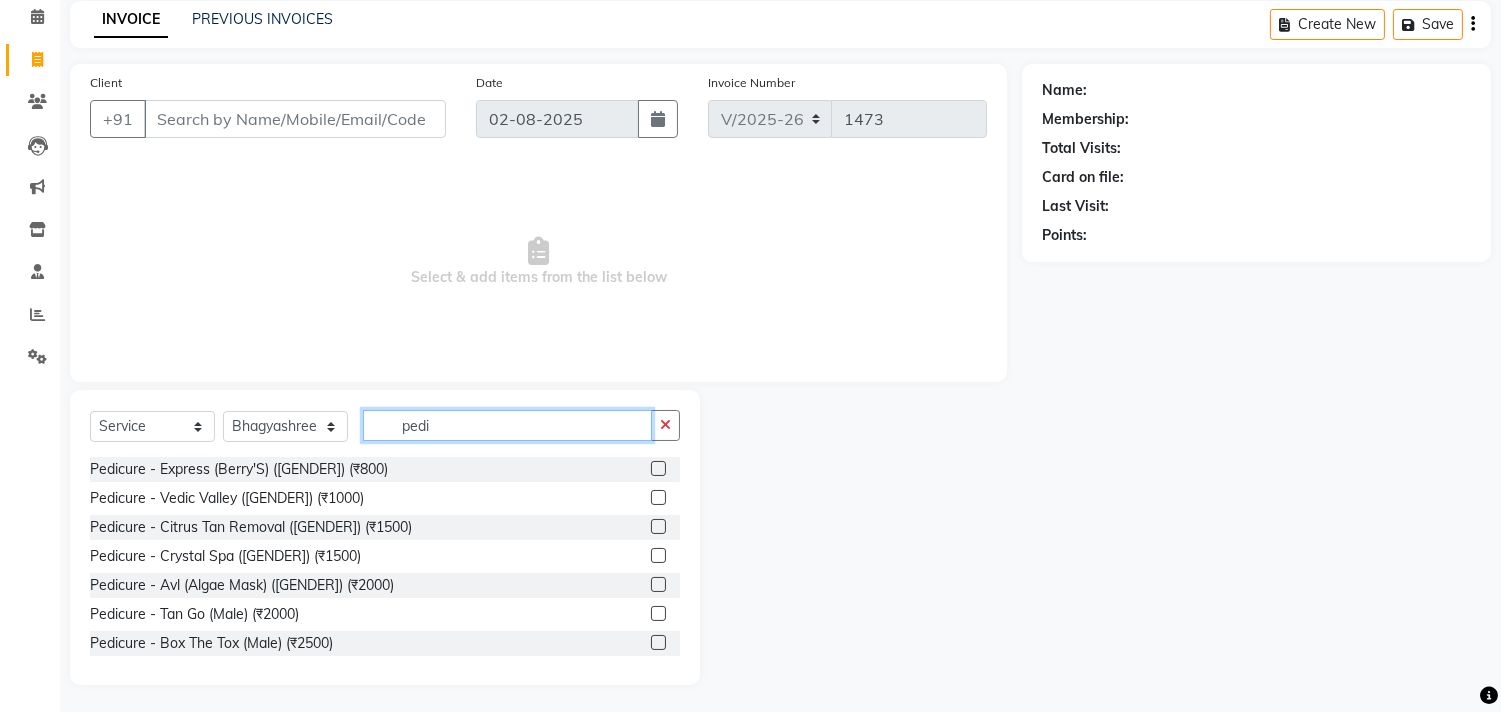 scroll, scrollTop: 88, scrollLeft: 0, axis: vertical 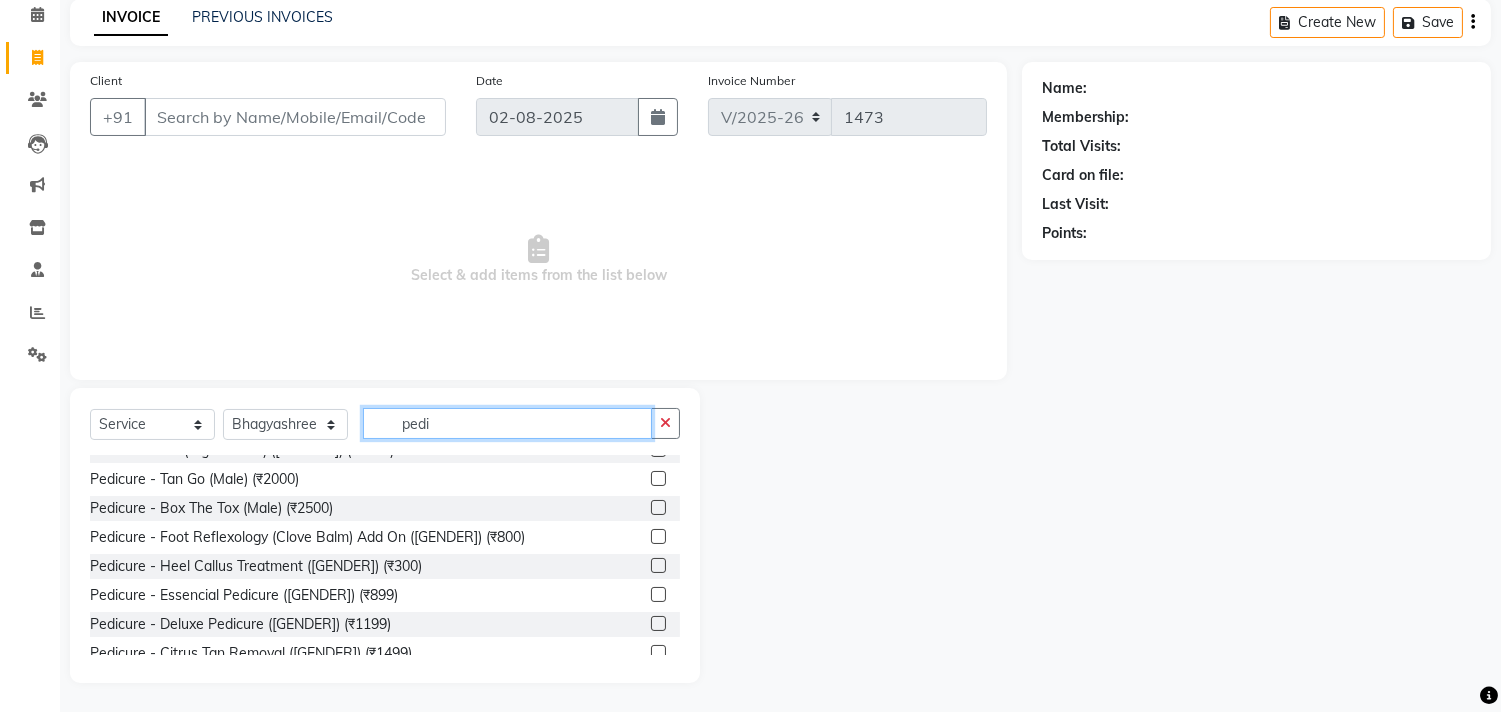 type on "pedi" 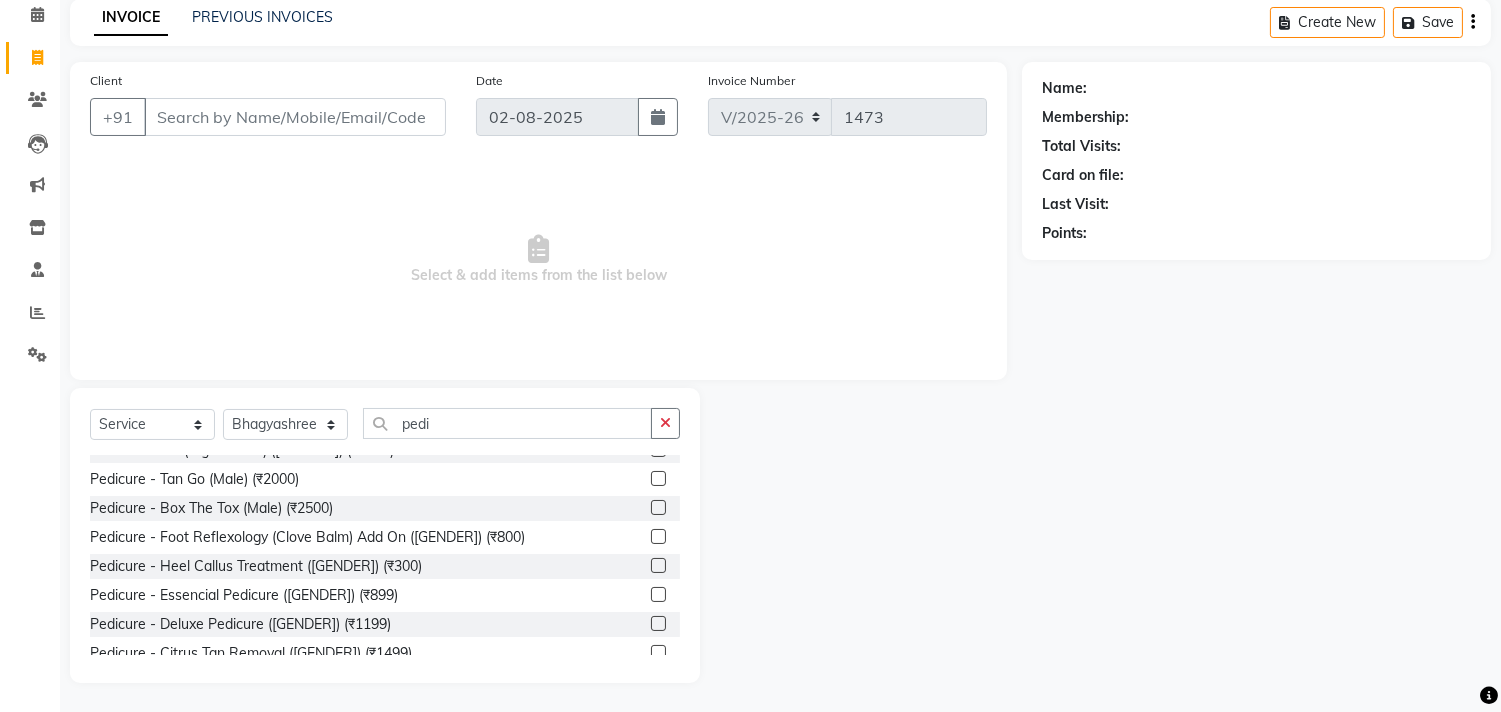 click 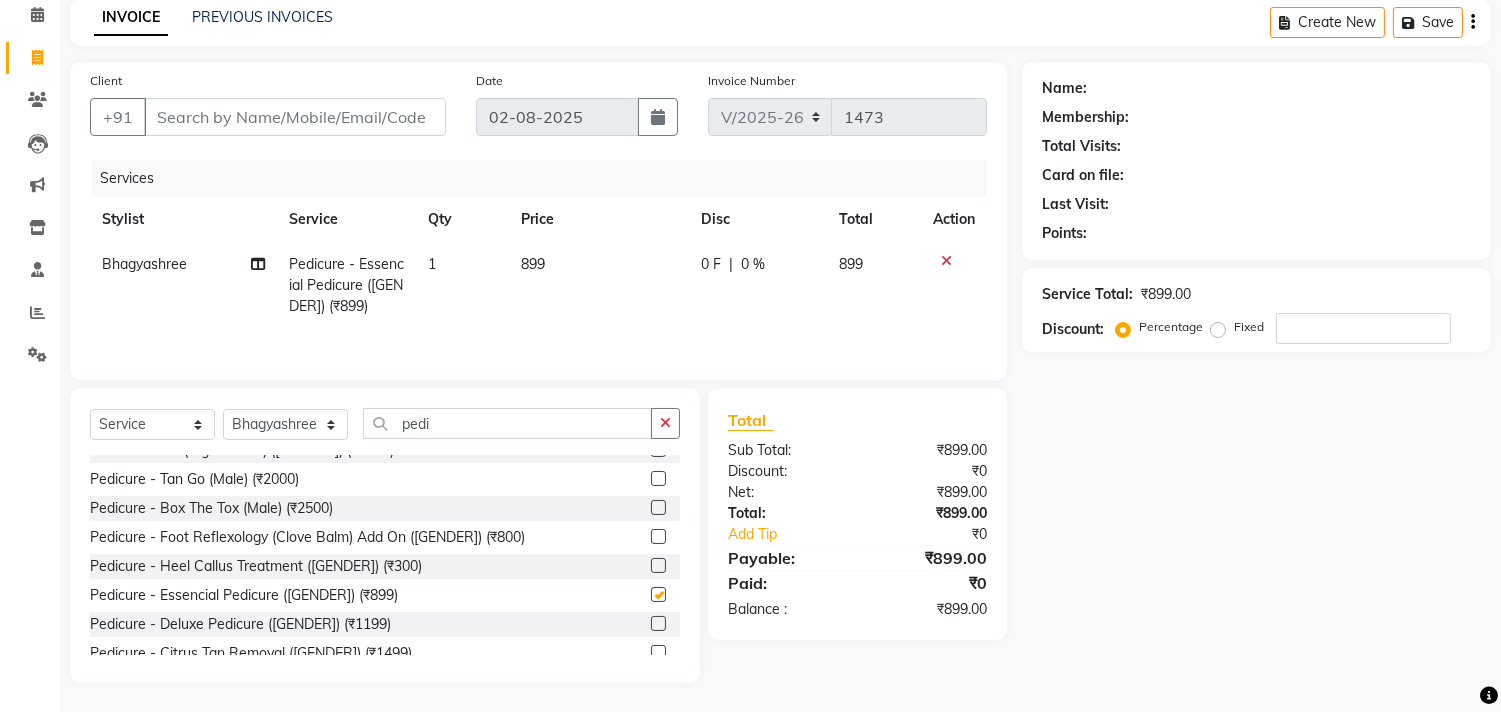 checkbox on "false" 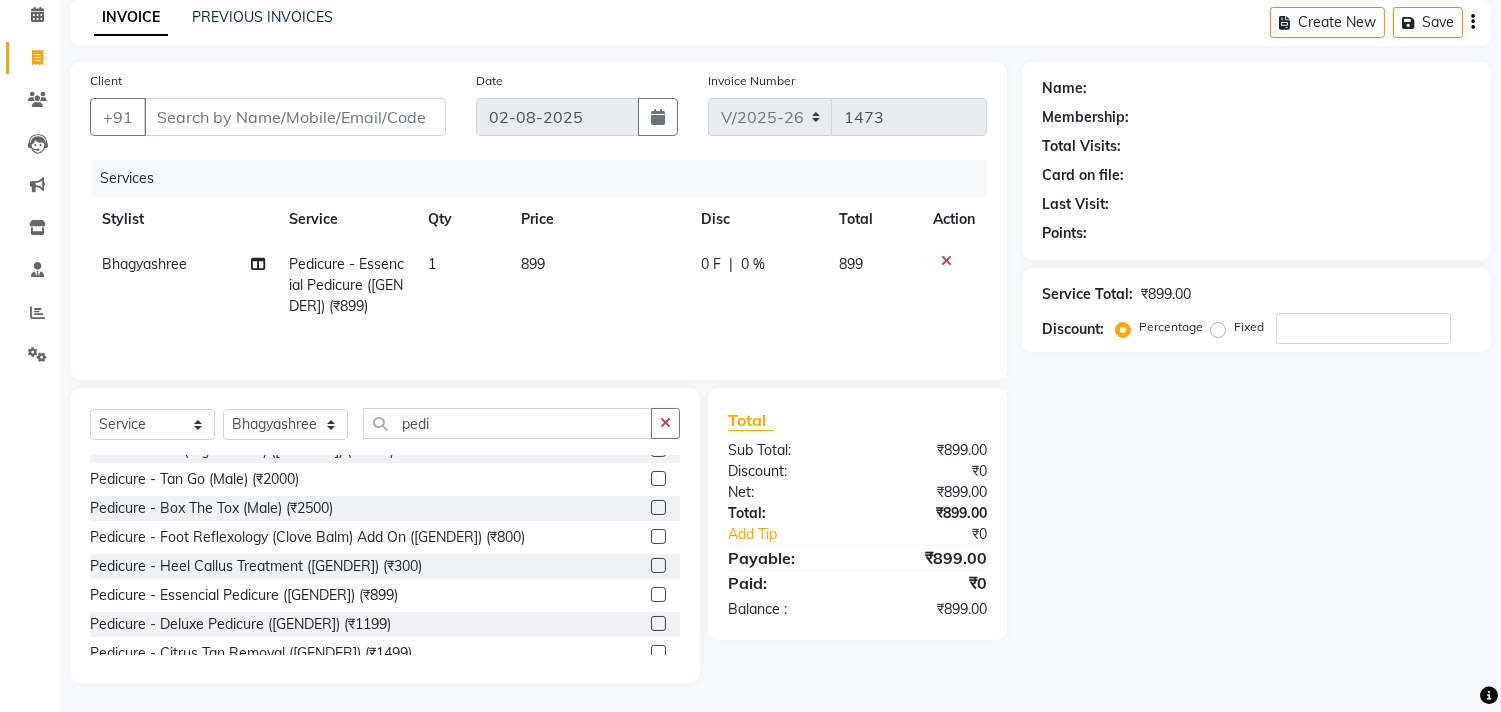 click on "899" 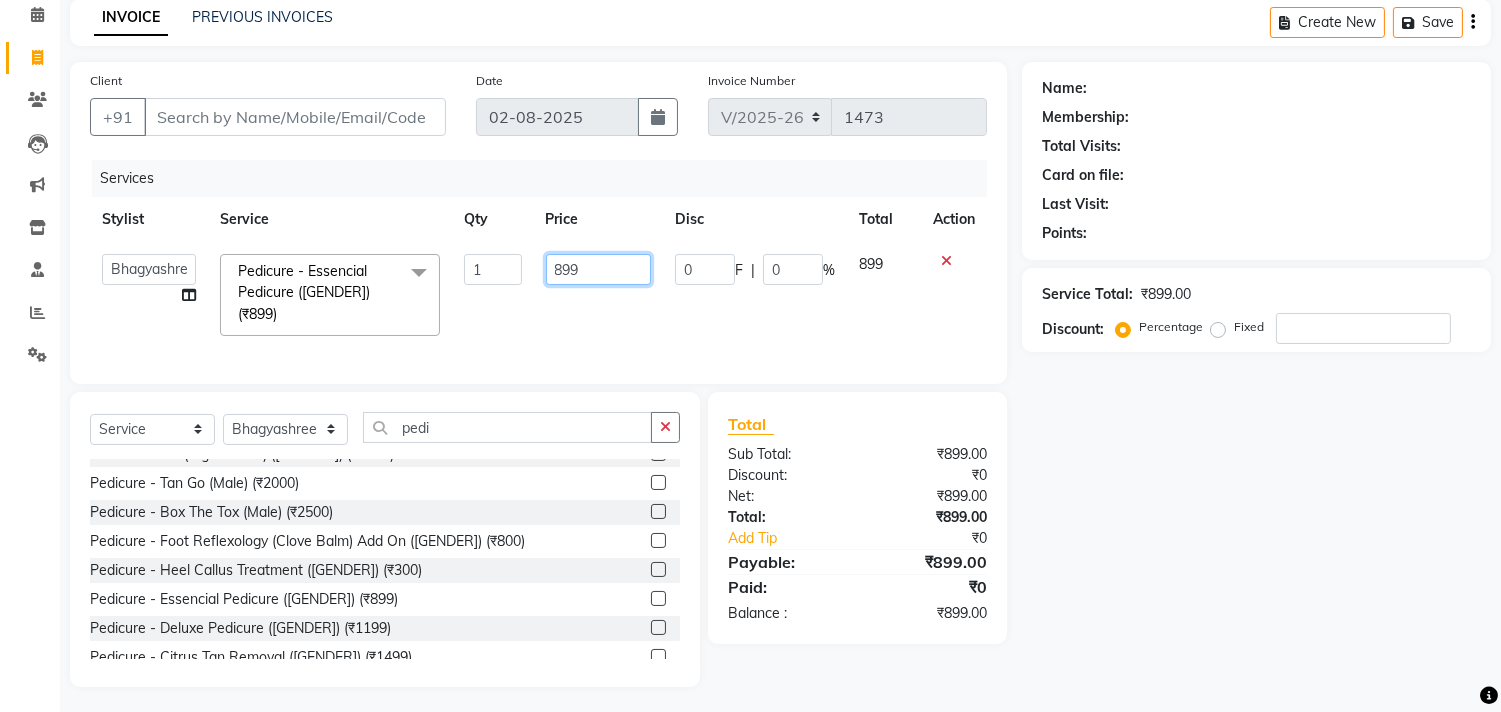 click on "899" 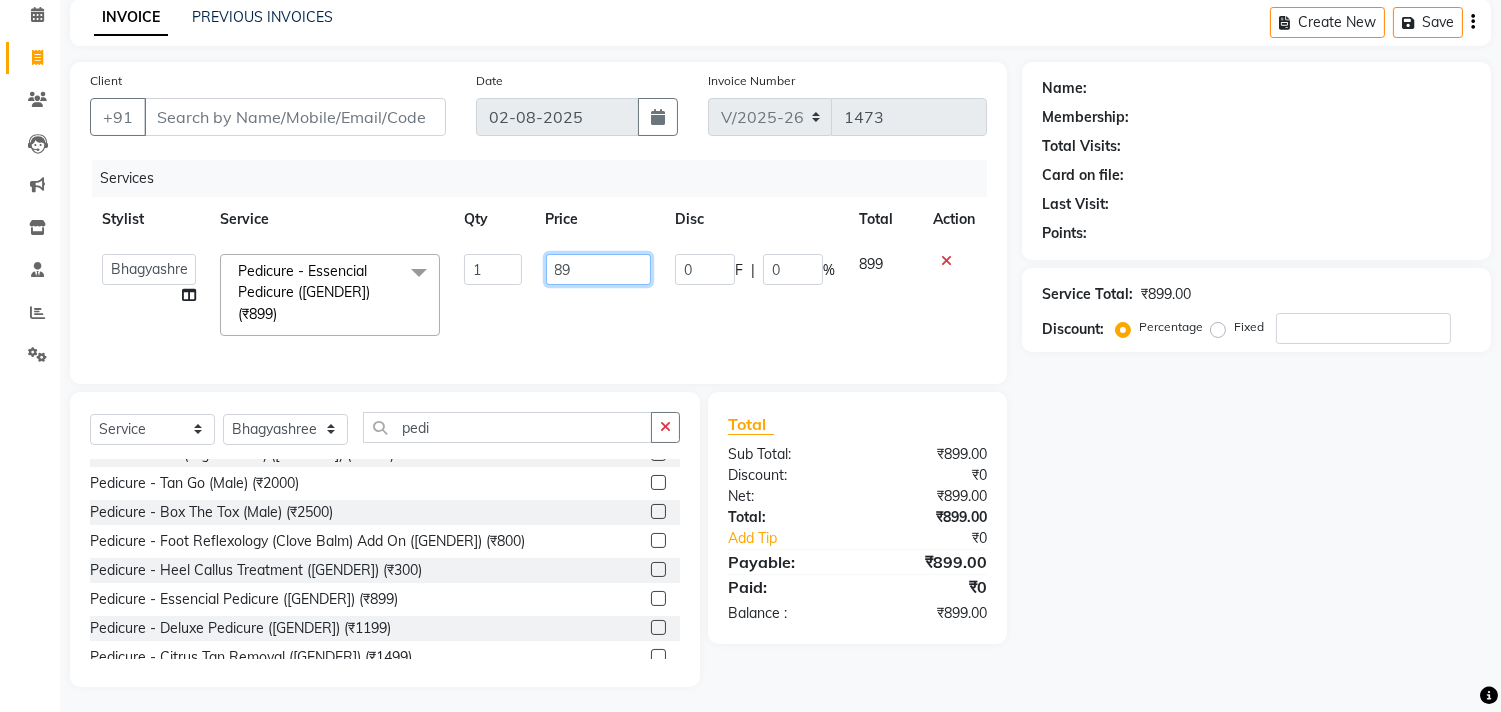 type on "8" 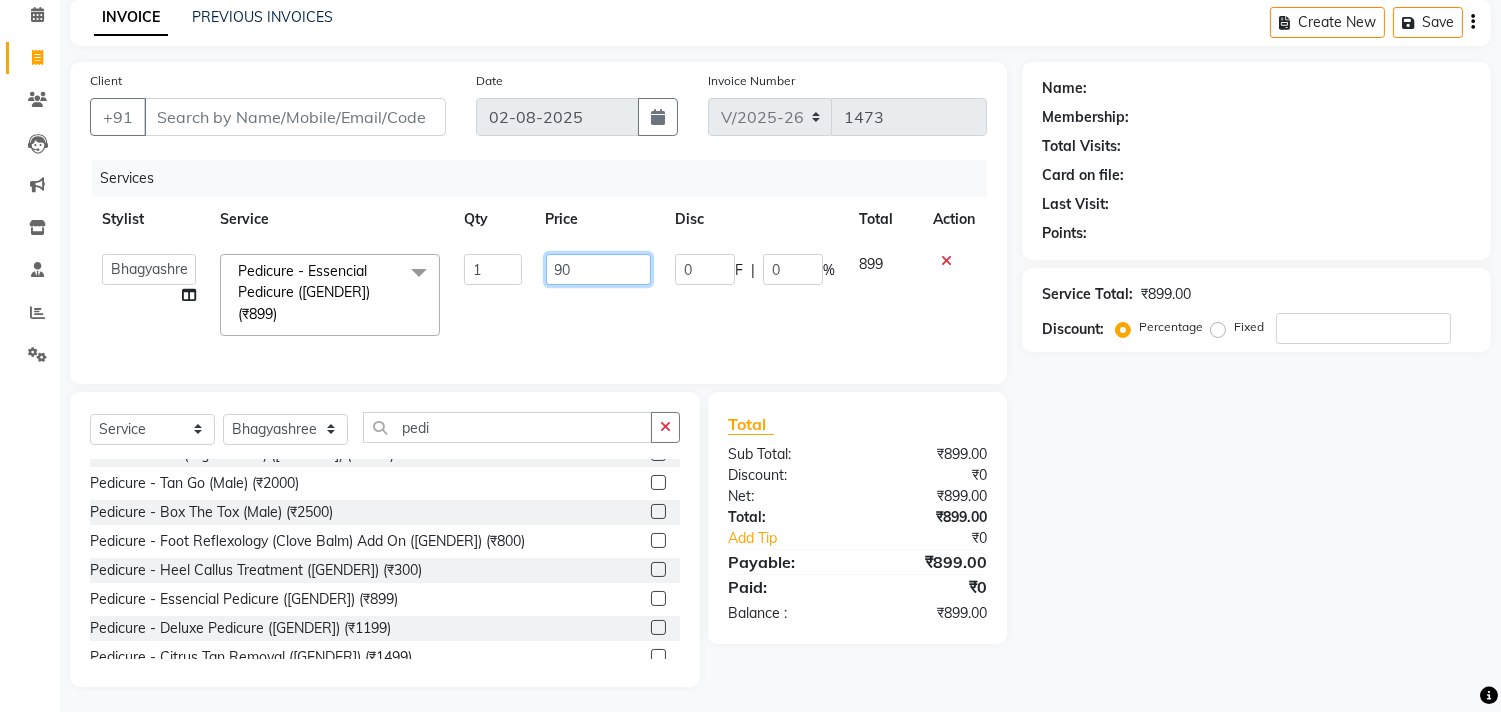 type on "900" 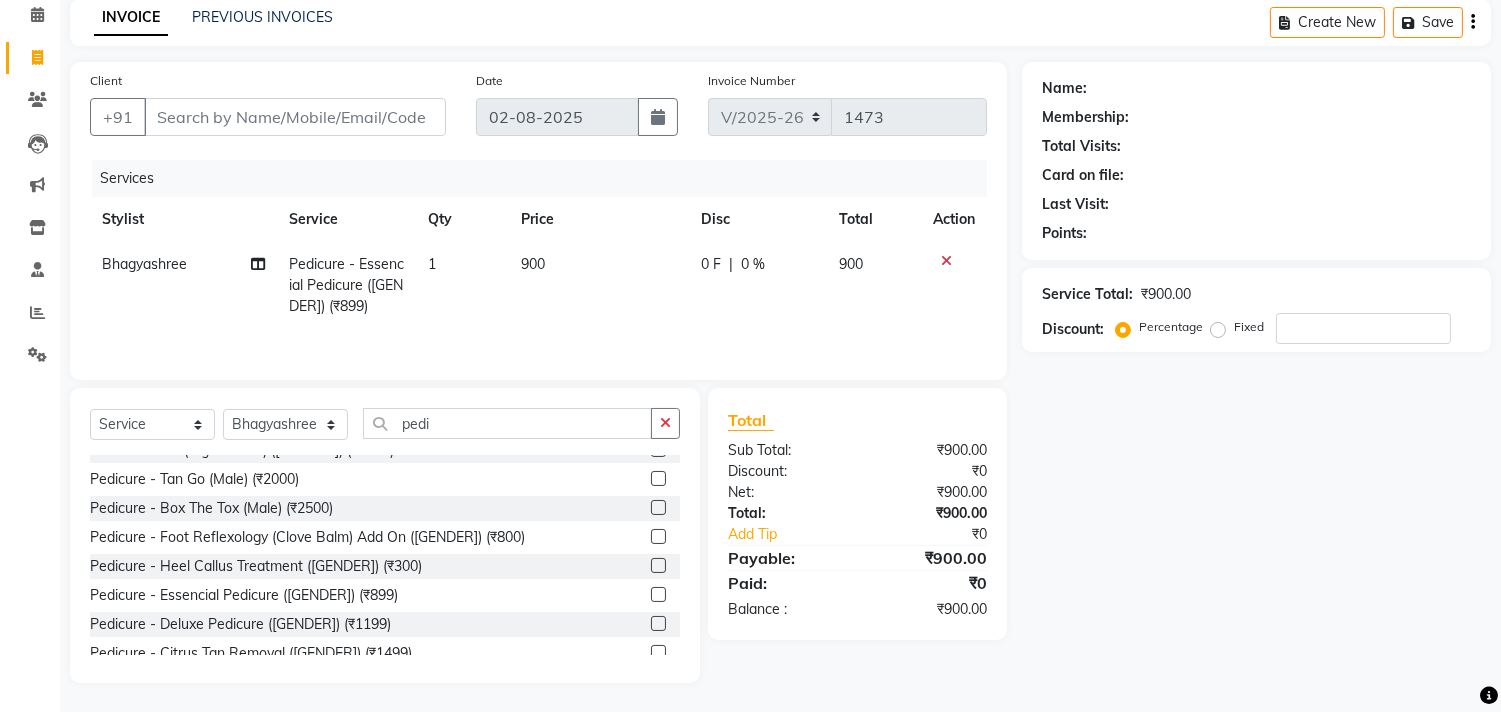 click on "1" 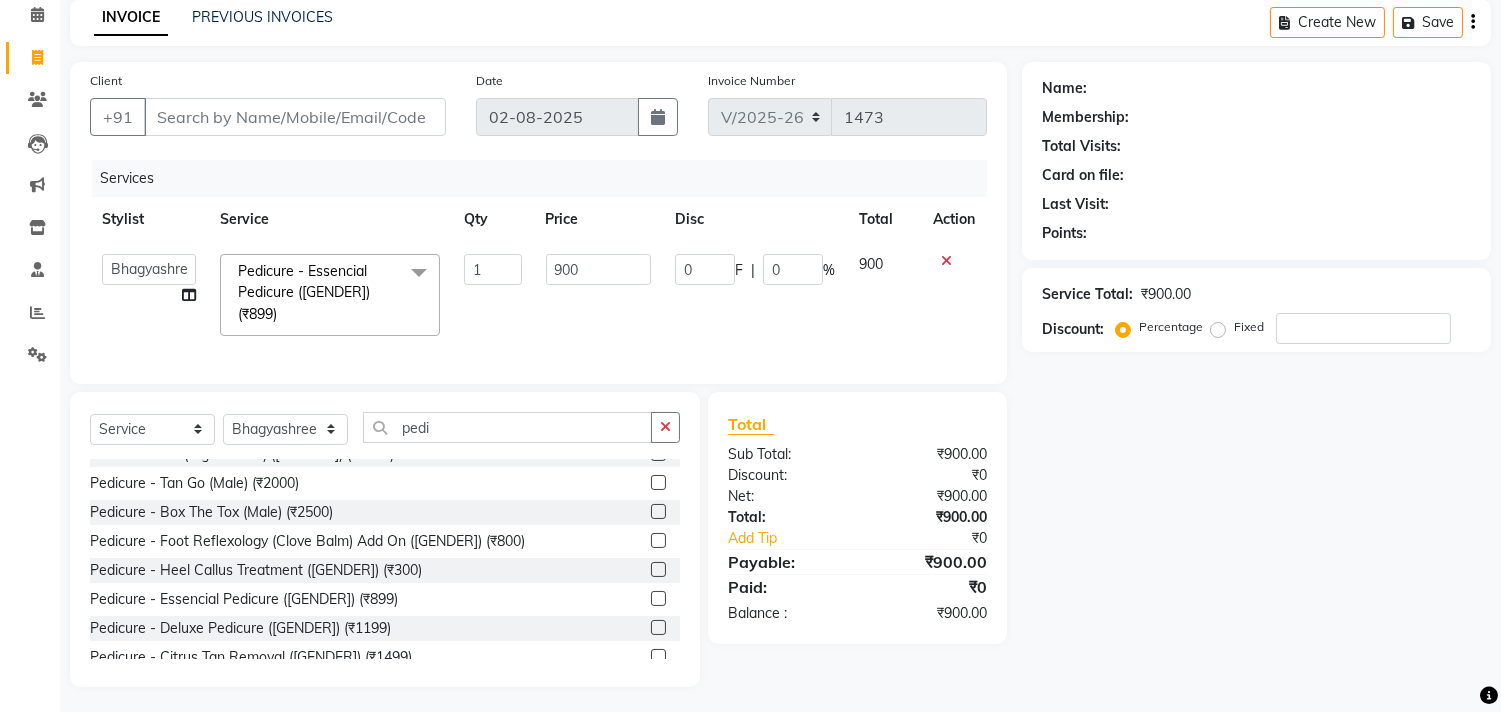 click 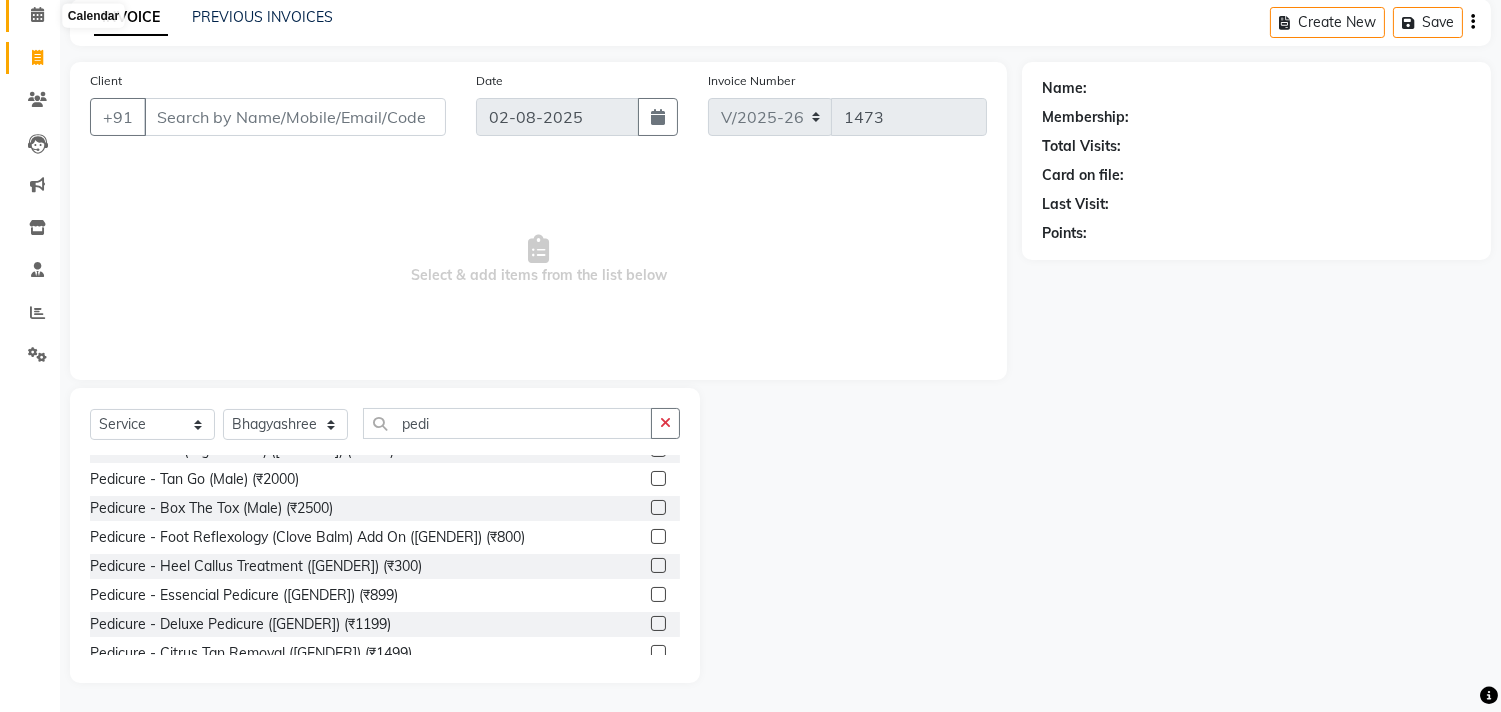 click 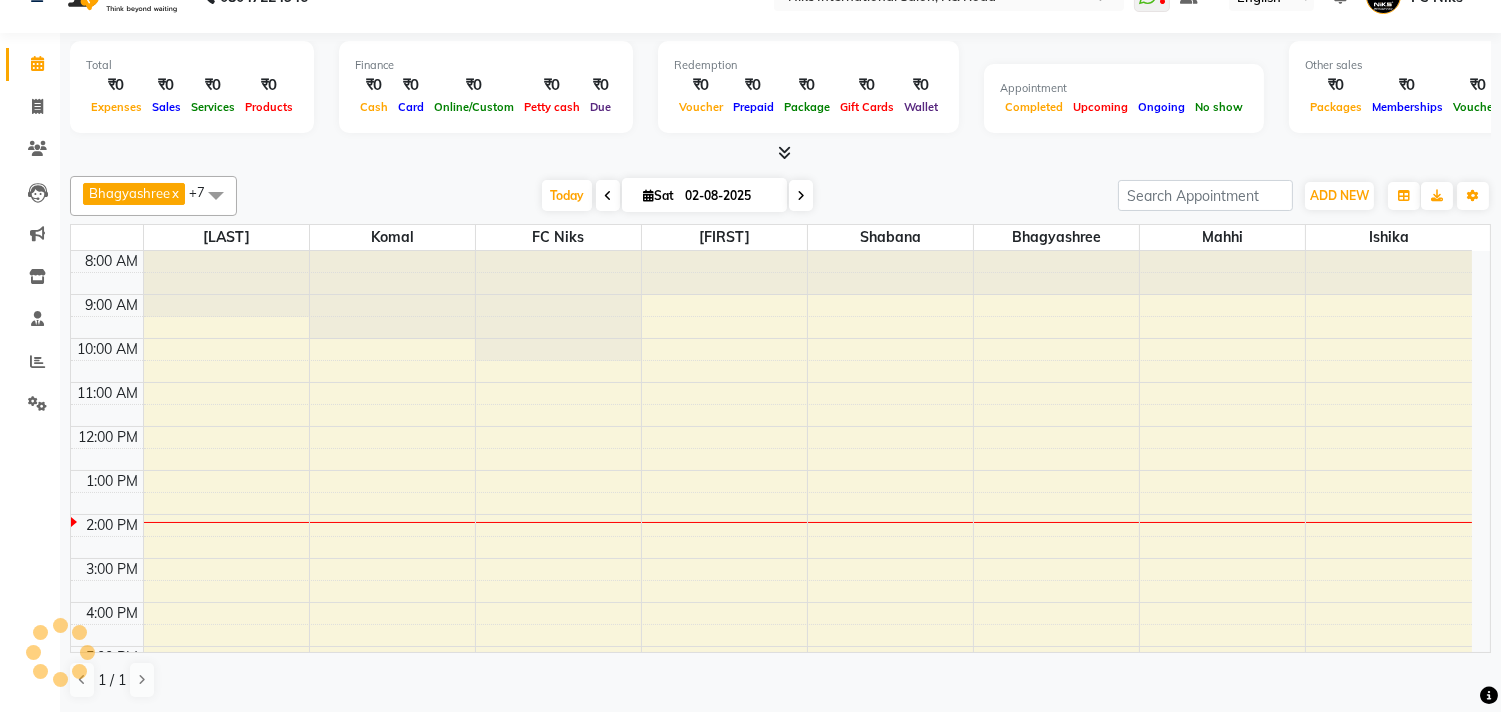scroll, scrollTop: 0, scrollLeft: 0, axis: both 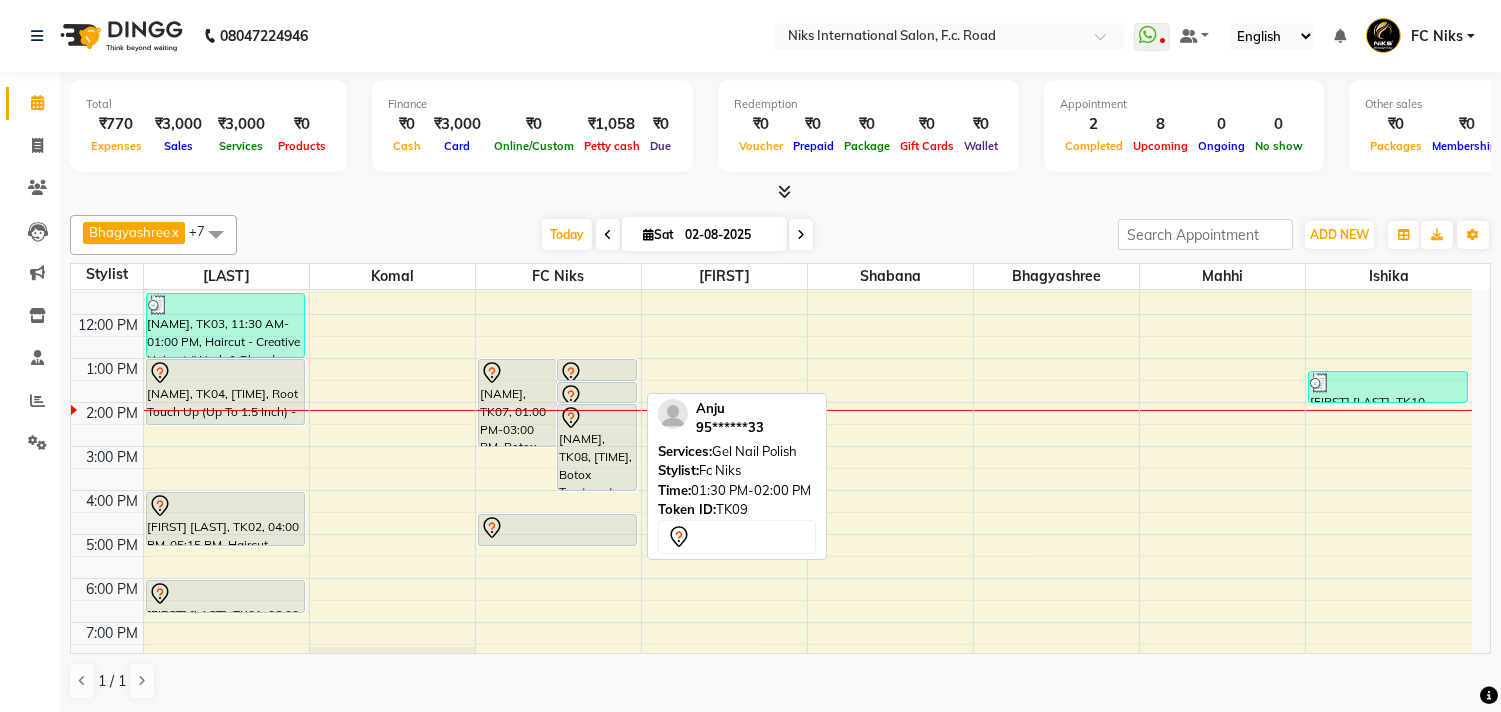 click at bounding box center (597, 396) 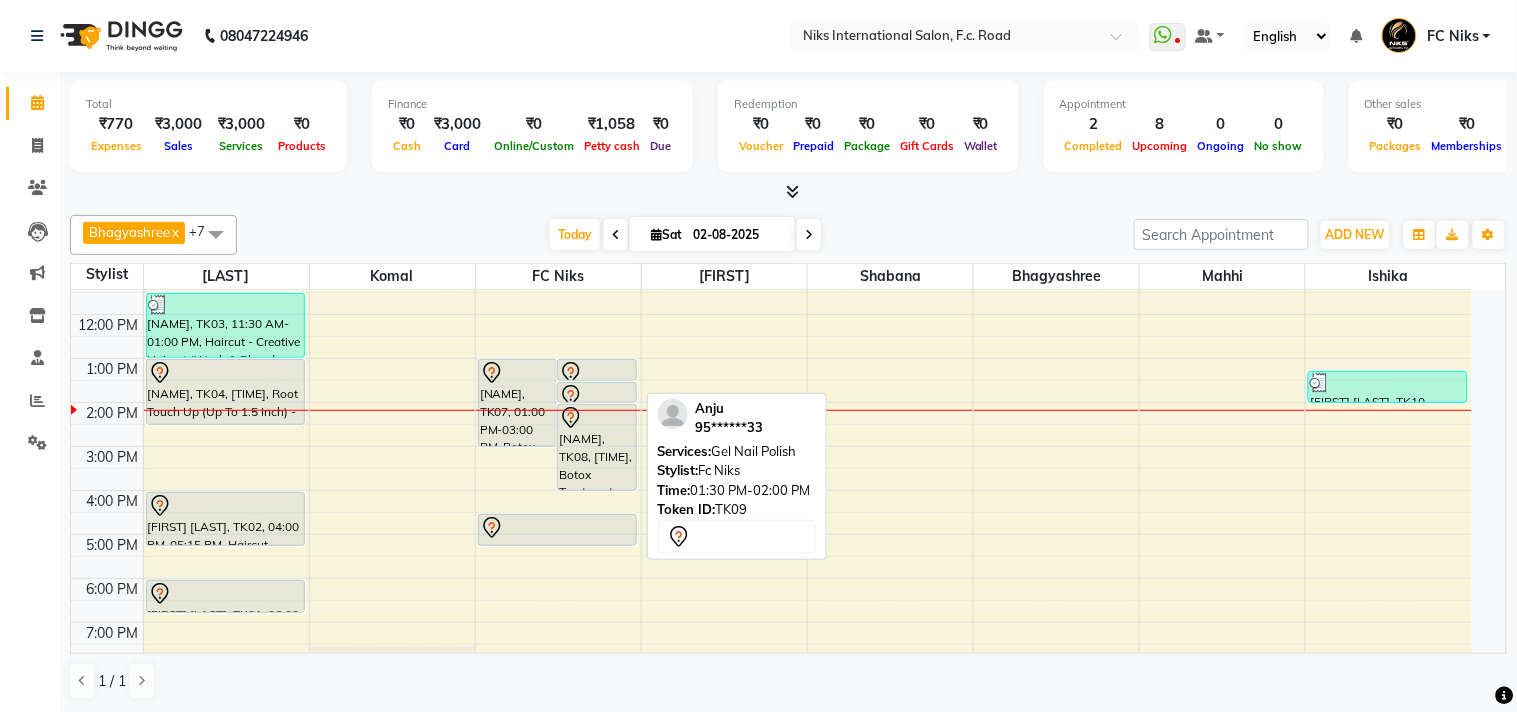 select on "7" 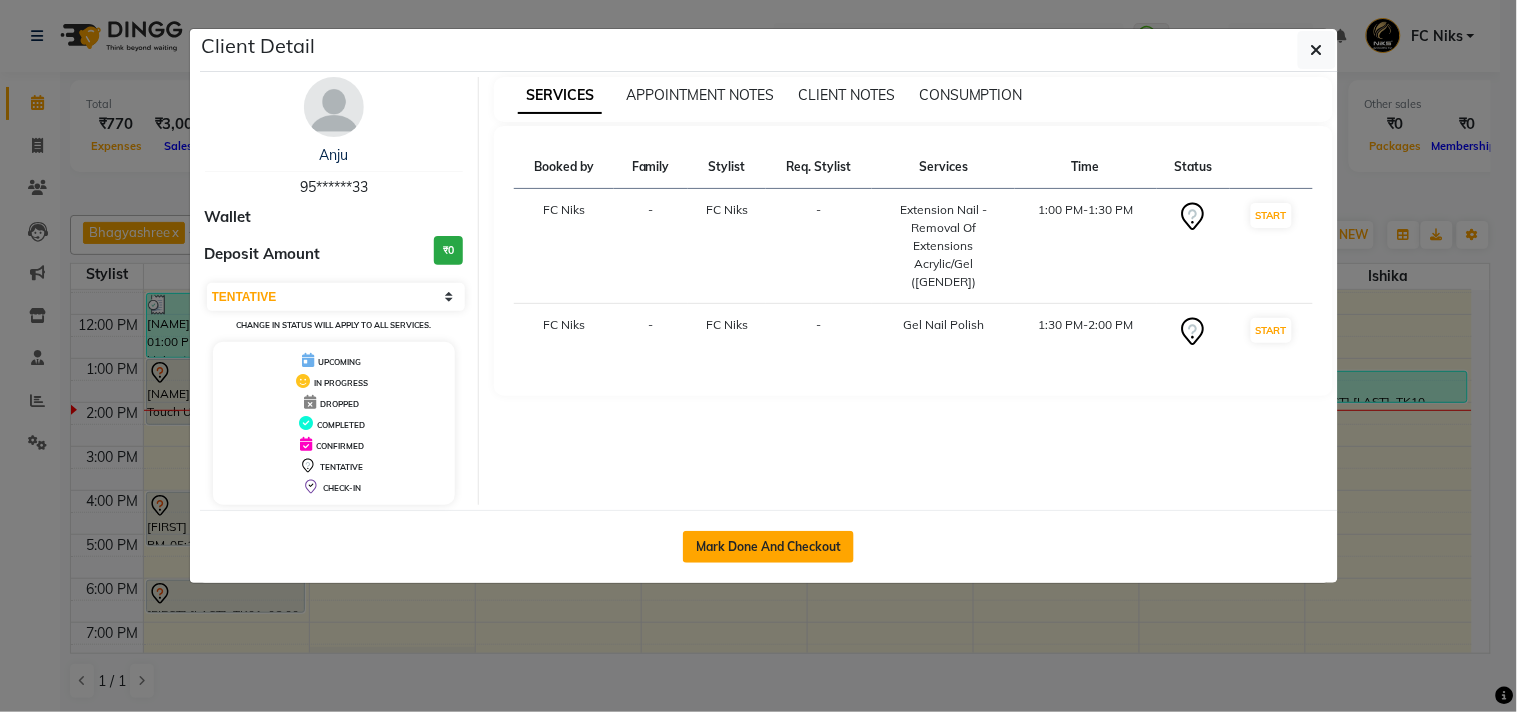 drag, startPoint x: 737, startPoint y: 543, endPoint x: 753, endPoint y: 535, distance: 17.888544 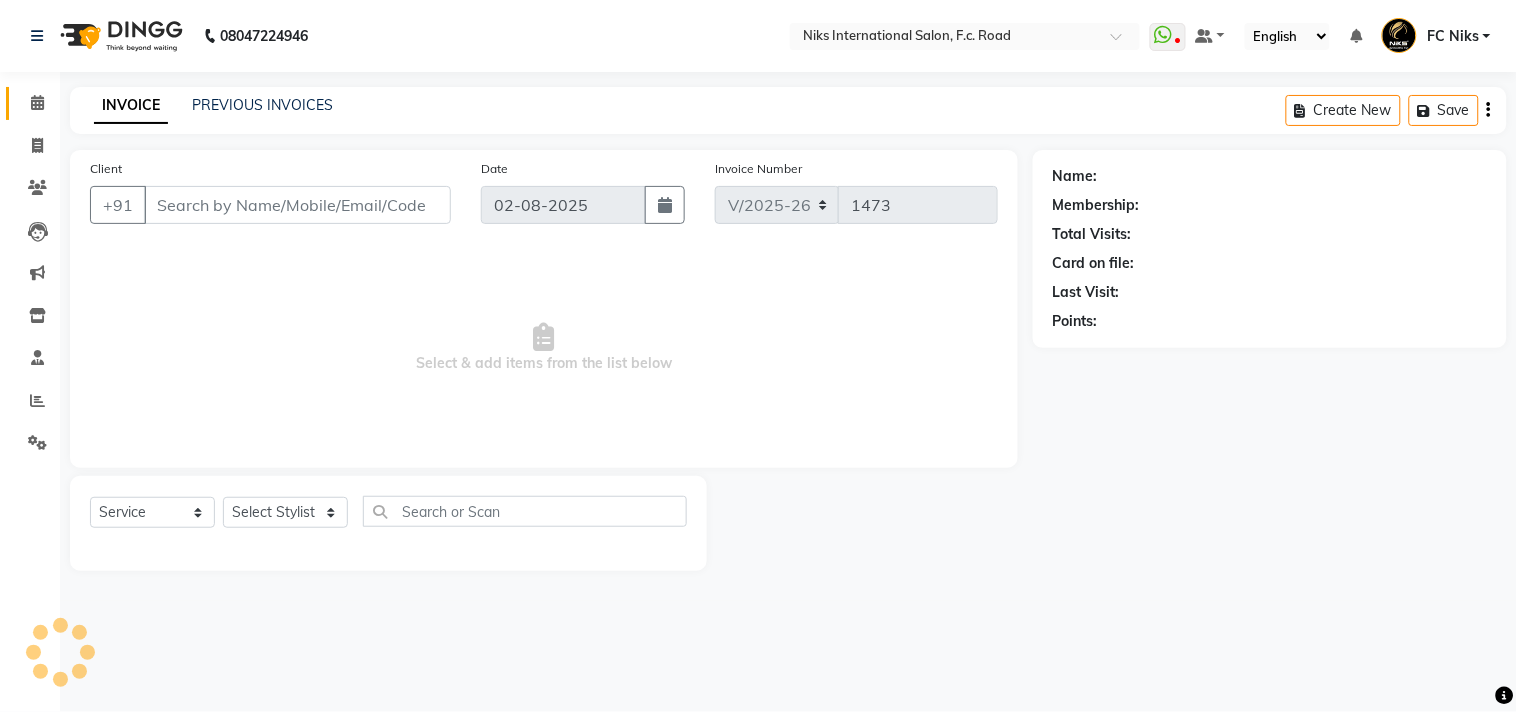 type on "95******33" 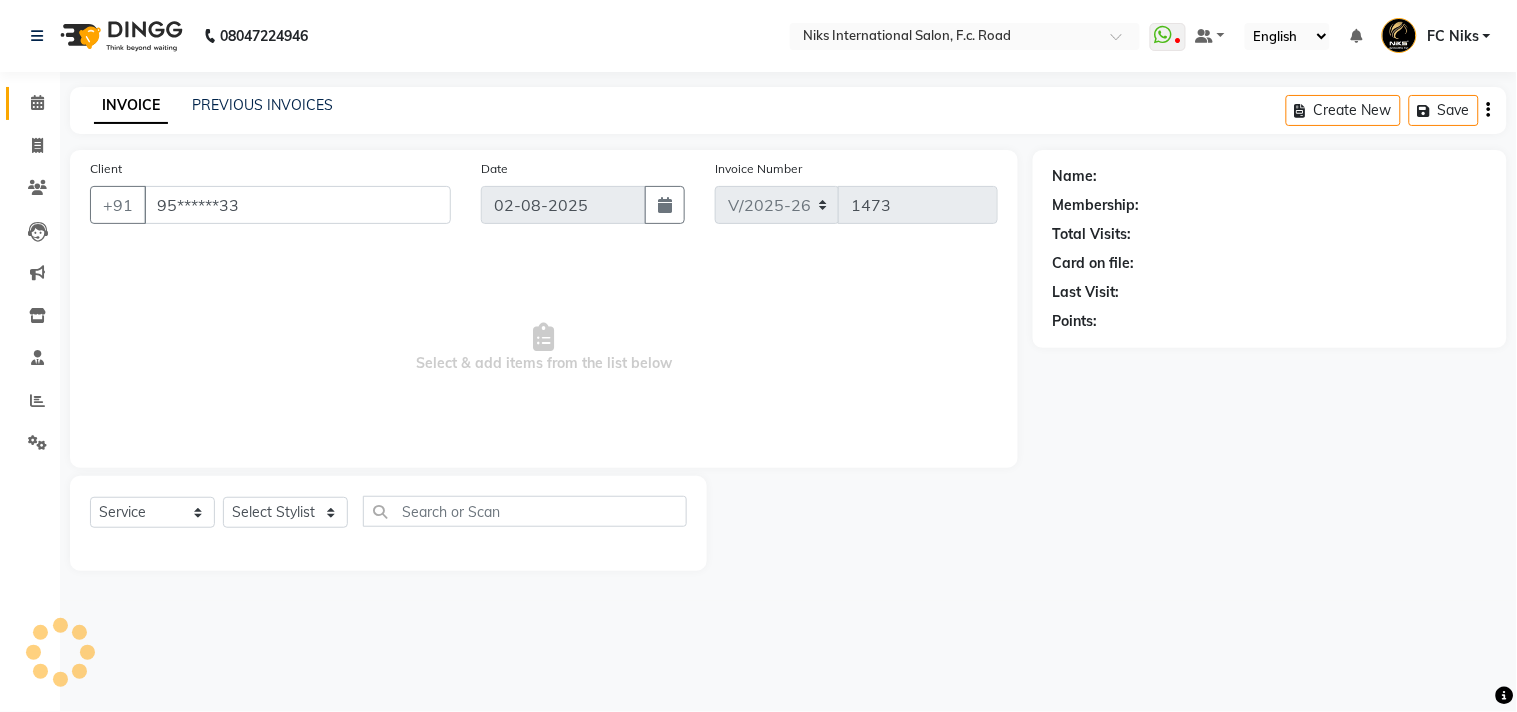 select on "800" 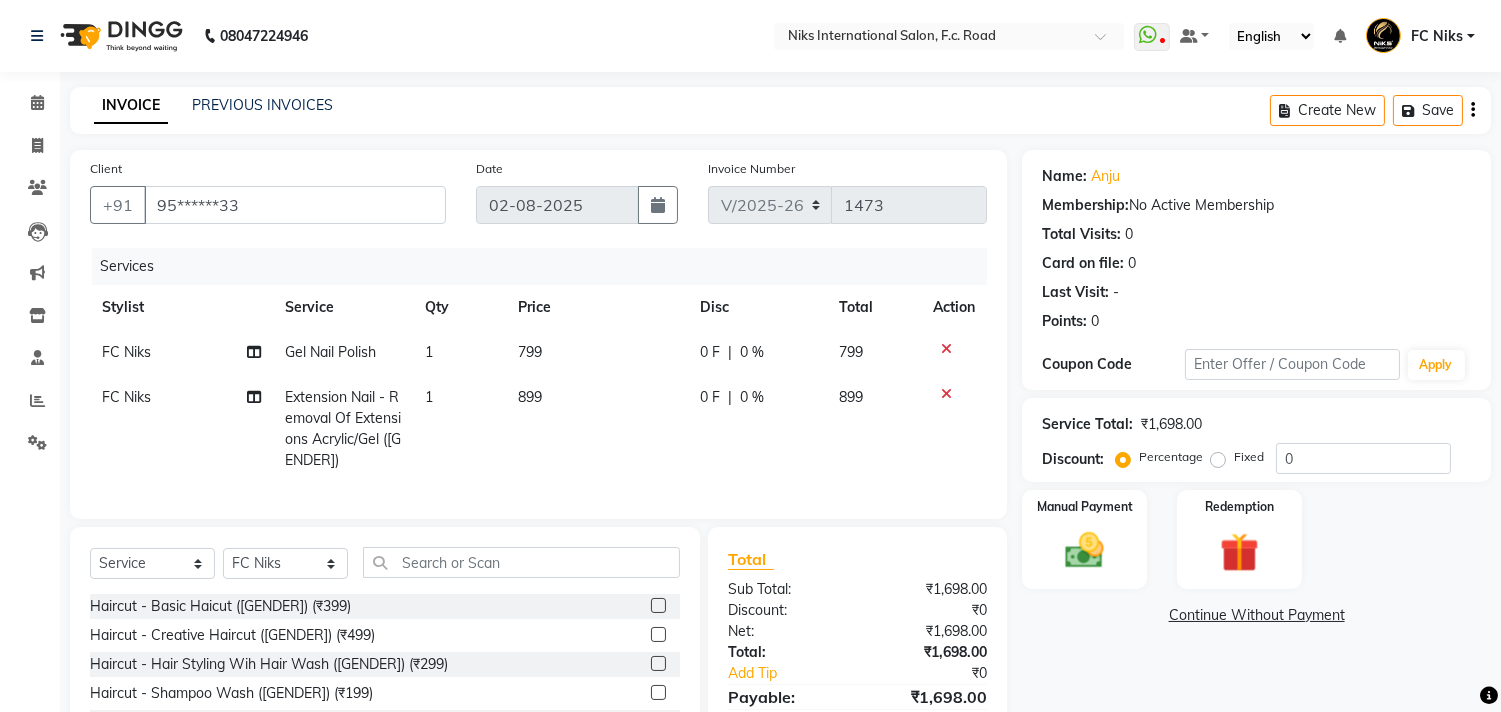 click on "FC Niks" 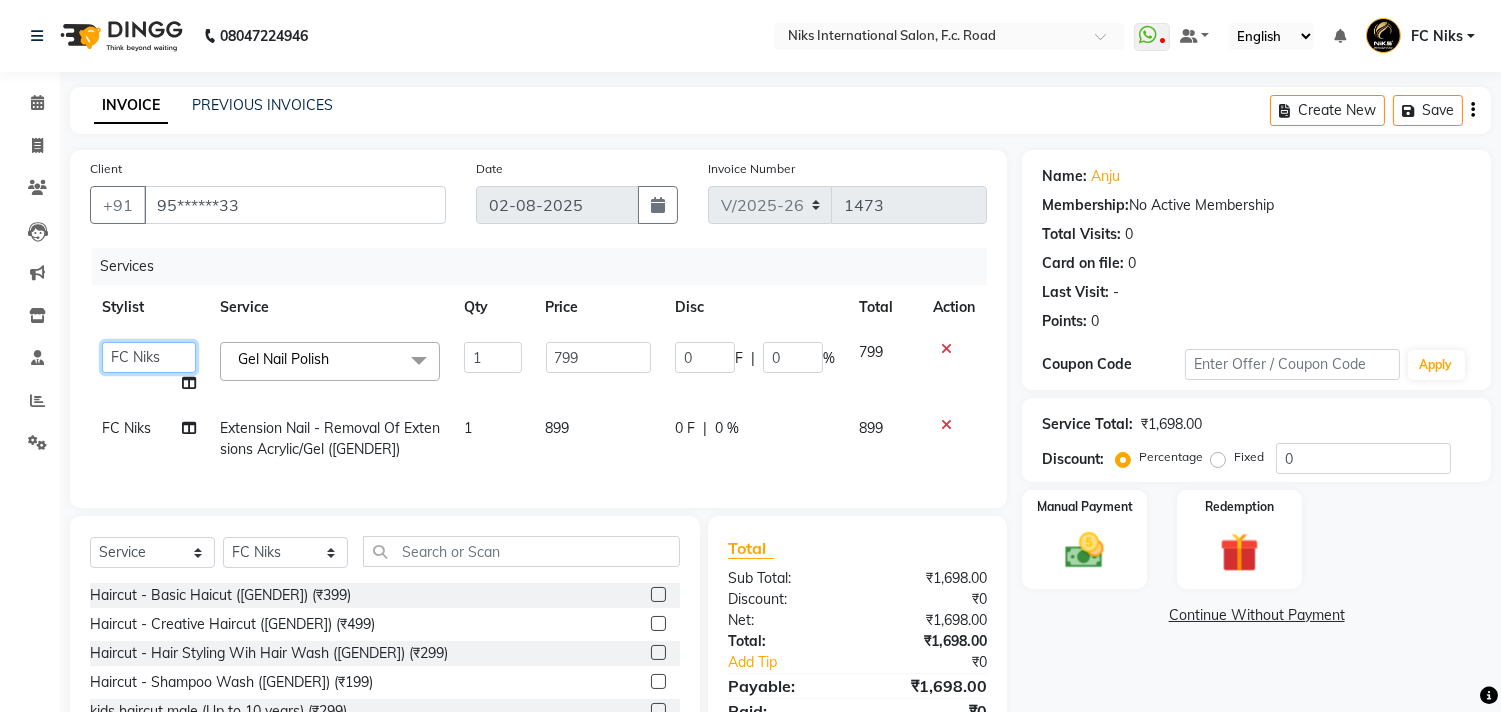 click on "[FIRST] [LAST]" 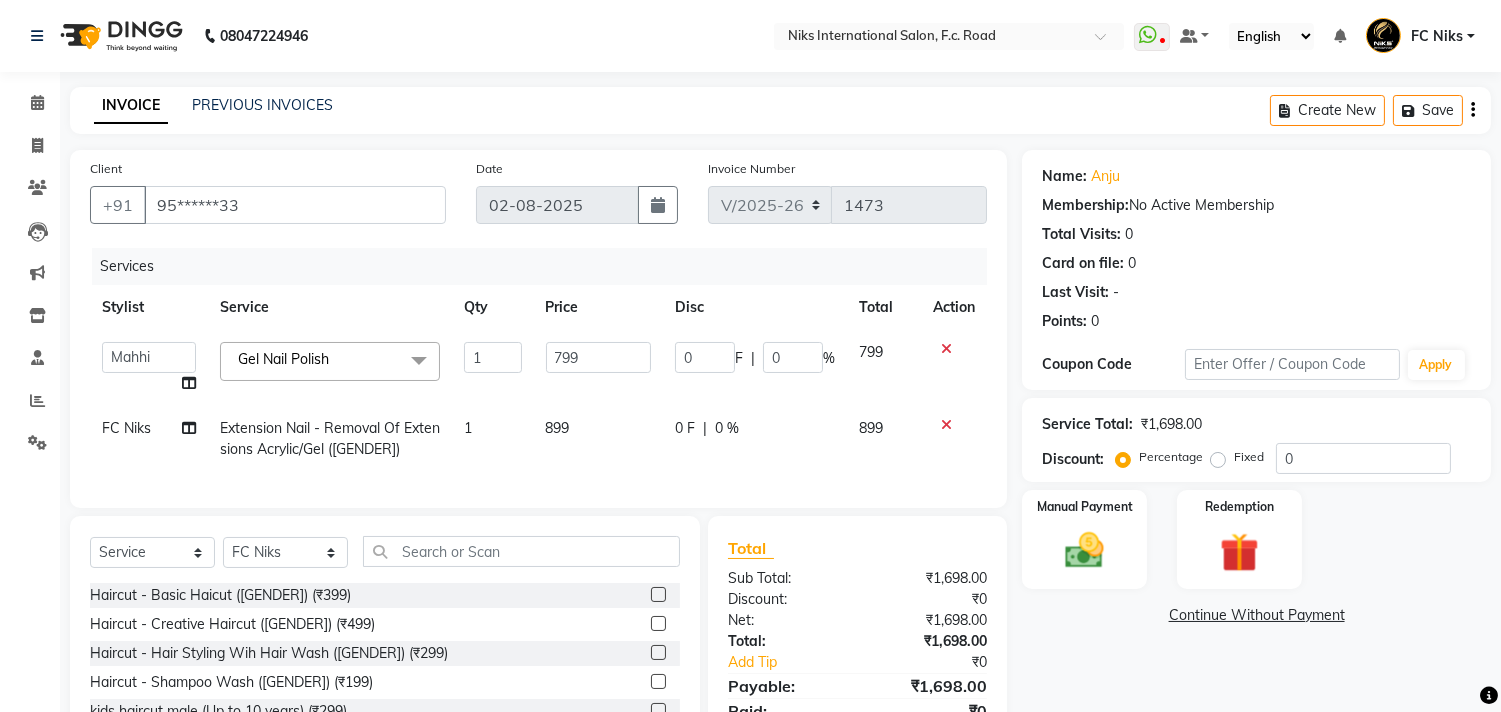 select on "80061" 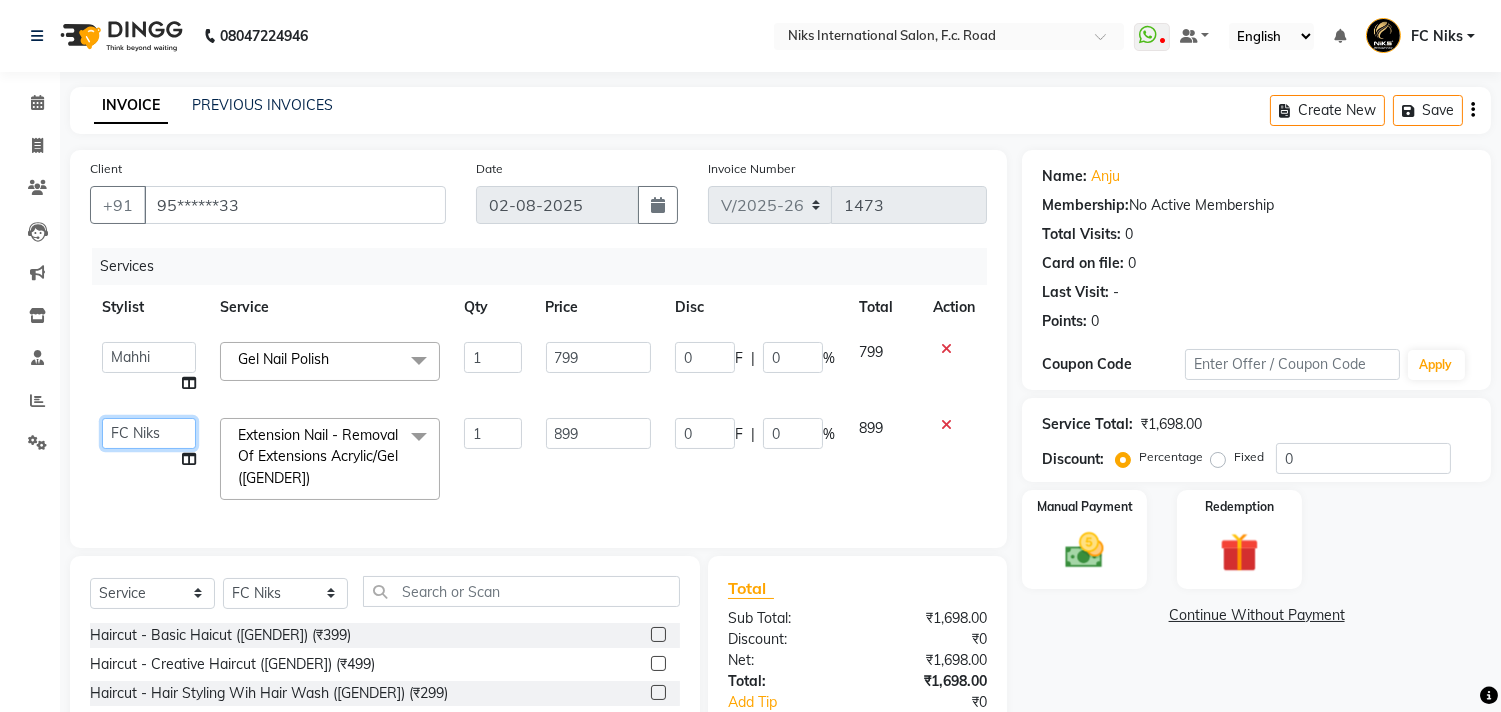 click on "[FIRST] [LAST]" 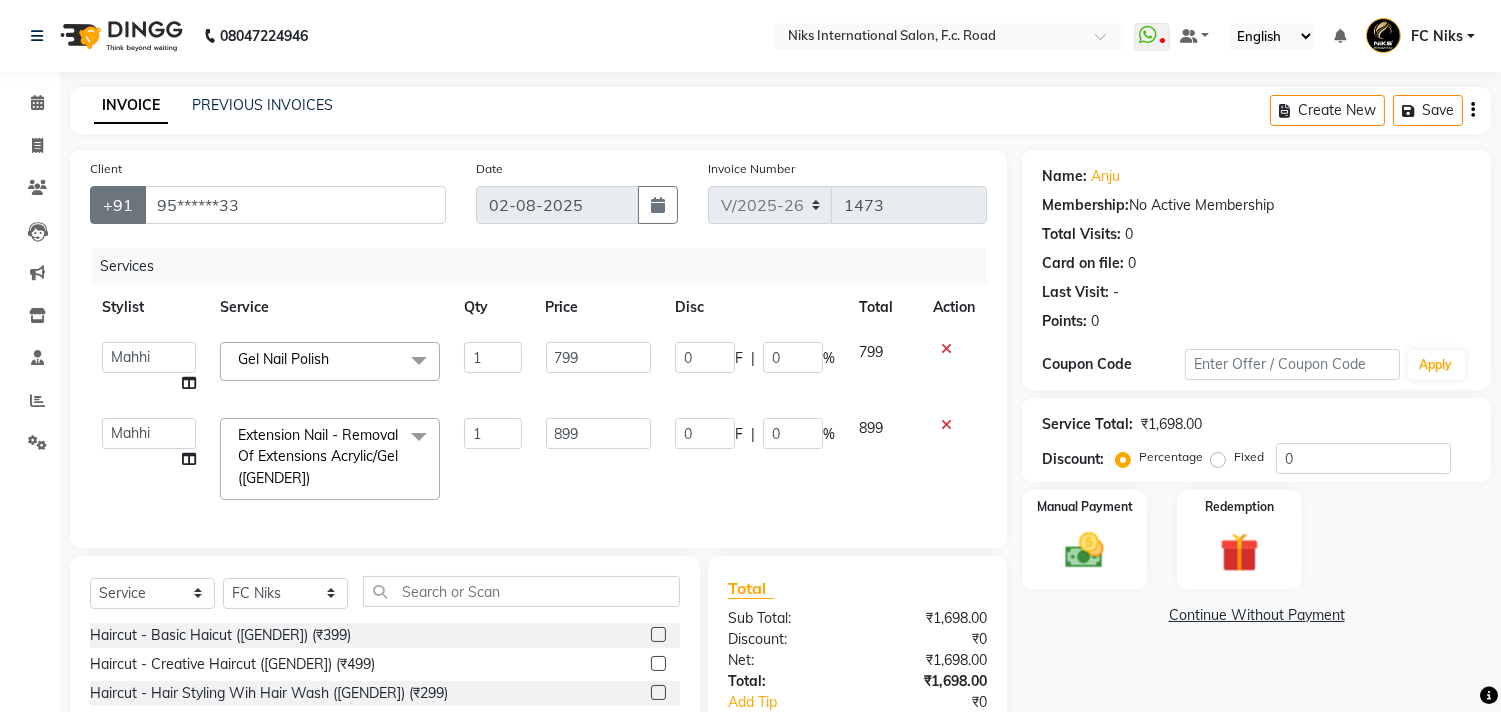 select on "80061" 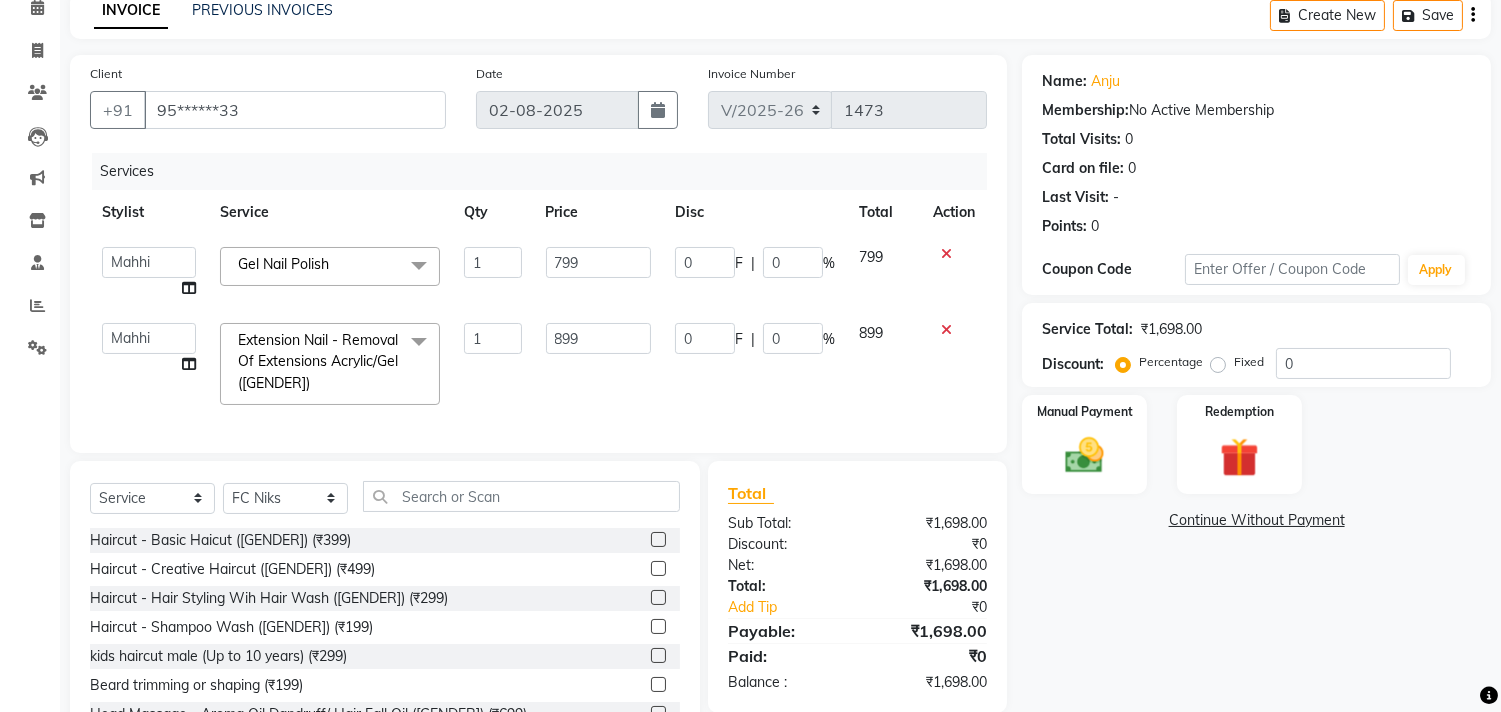 scroll, scrollTop: 185, scrollLeft: 0, axis: vertical 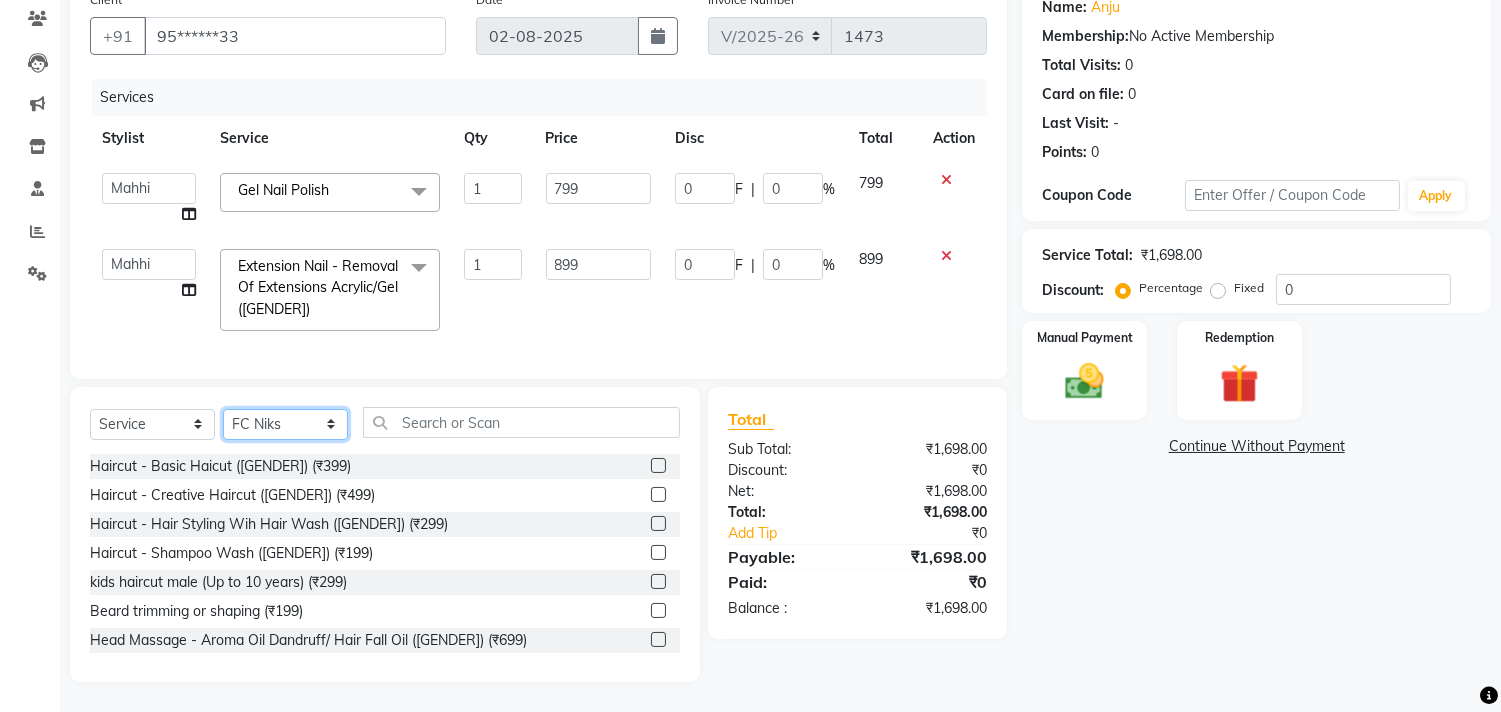 click on "Select Stylist [FIRST] [LAST] [FIRST] [LAST] [FIRST] [LAST] [FIRST] [LAST] [FIRST] [LAST] [FIRST] [LAST] [FIRST] [LAST] [FIRST] [LAST] [FIRST] [LAST] [FIRST] [LAST] [FIRST] [LAST] [FIRST] [LAST] [FIRST] [LAST] [FIRST] [LAST]" 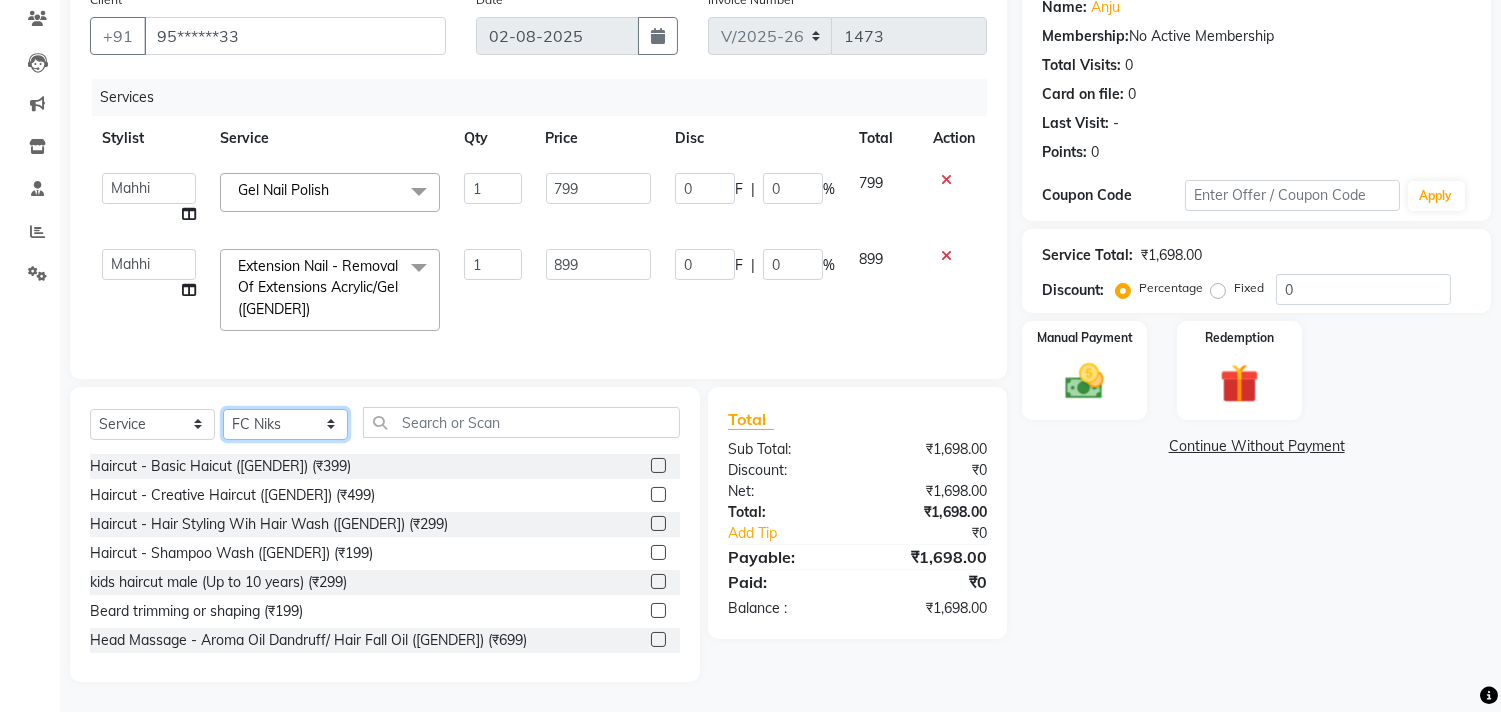 select on "63217" 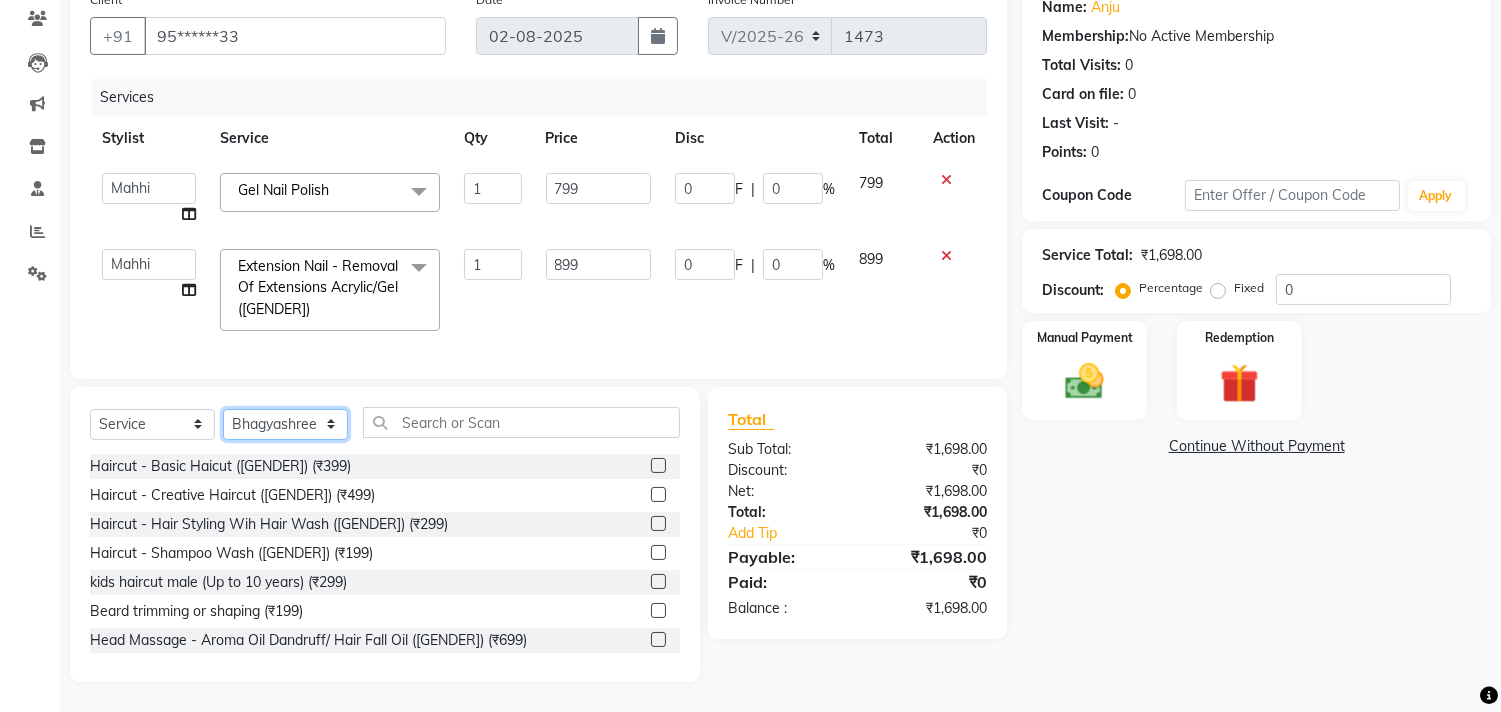 click on "Select Stylist [FIRST] [LAST] [FIRST] [LAST] [FIRST] [LAST] [FIRST] [LAST] [FIRST] [LAST] [FIRST] [LAST] [FIRST] [LAST] [FIRST] [LAST] [FIRST] [LAST] [FIRST] [LAST] [FIRST] [LAST] [FIRST] [LAST] [FIRST] [LAST] [FIRST] [LAST]" 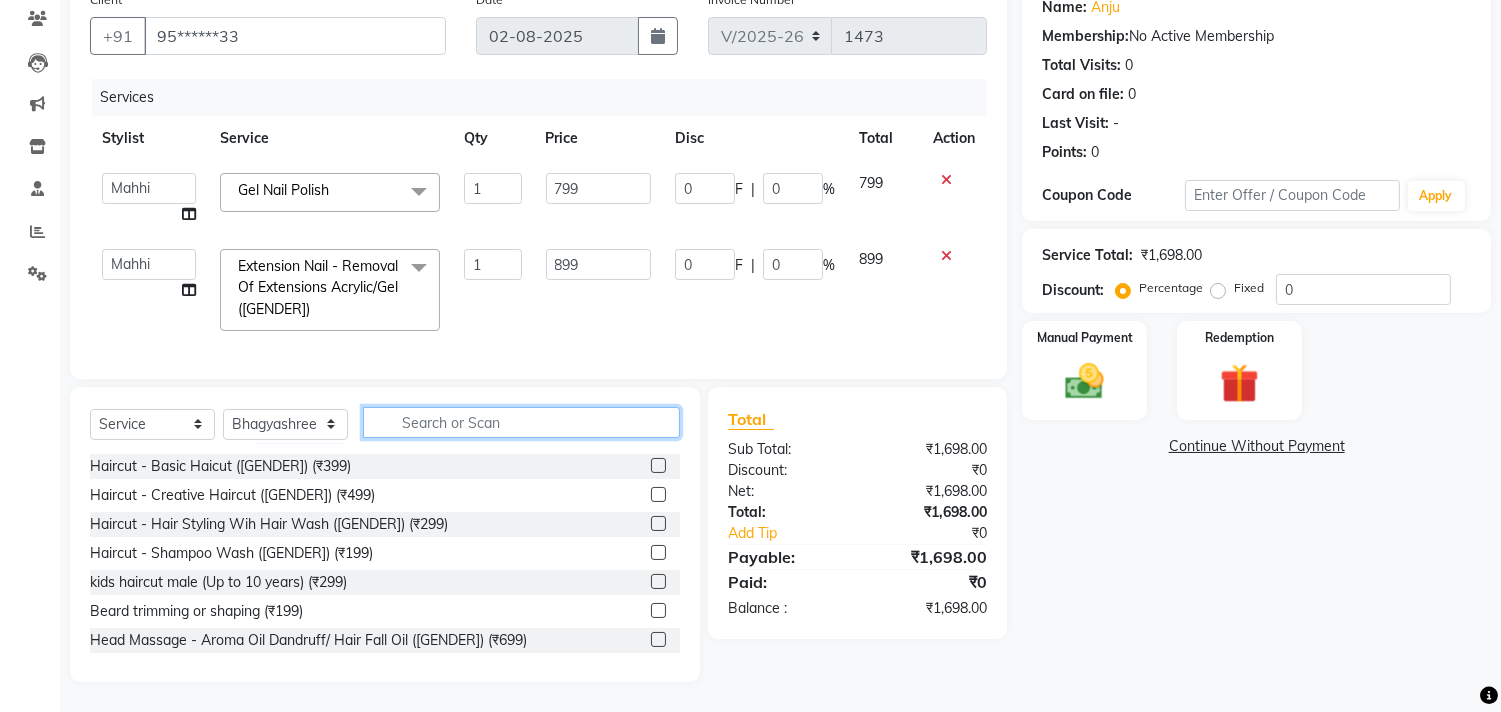 click 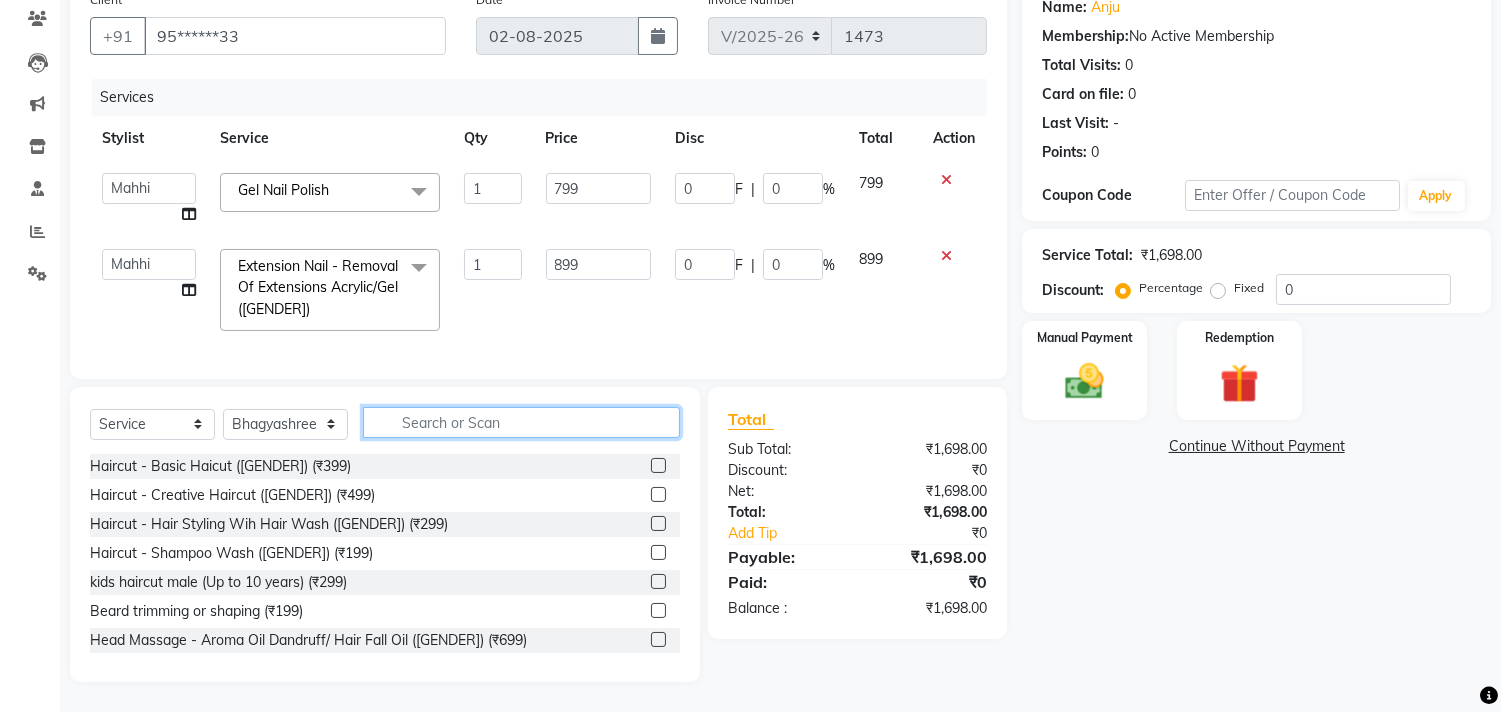 type on "9" 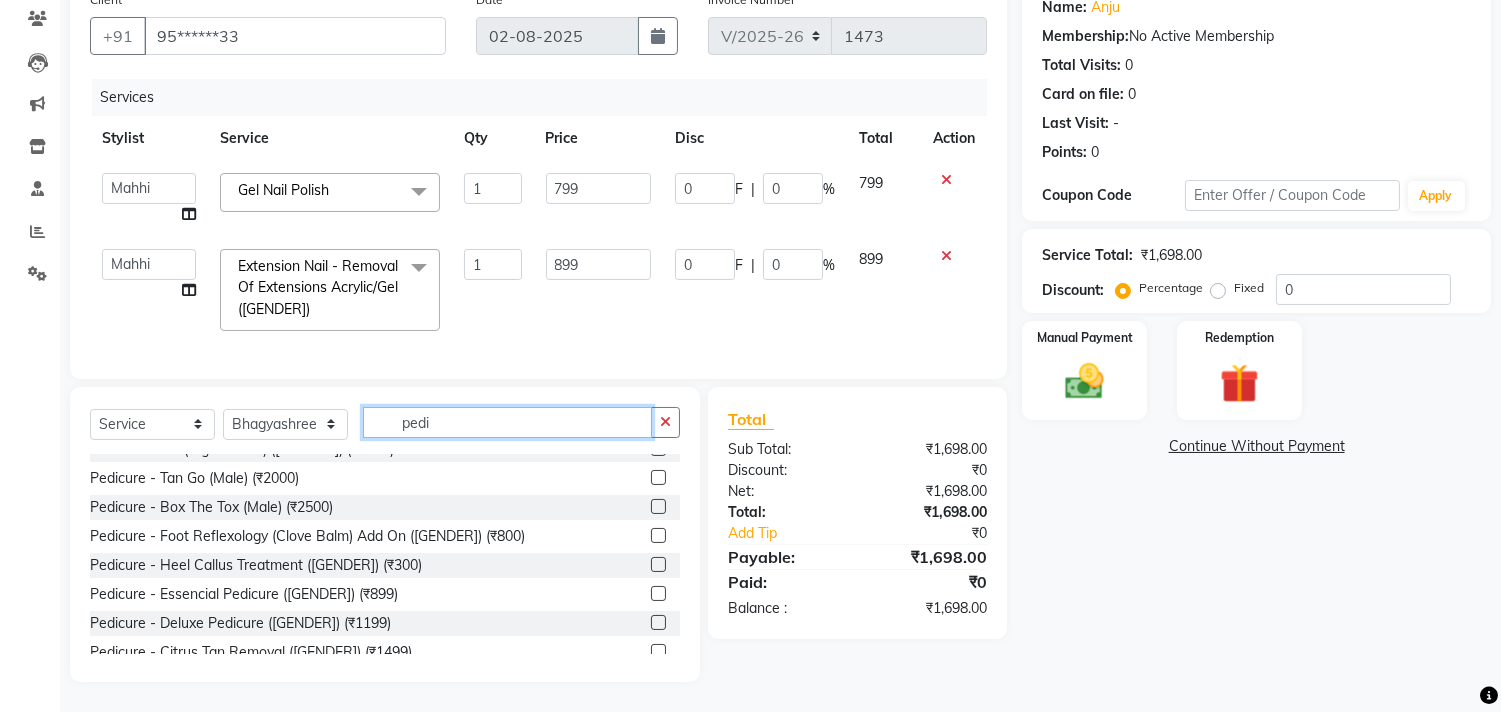 scroll, scrollTop: 205, scrollLeft: 0, axis: vertical 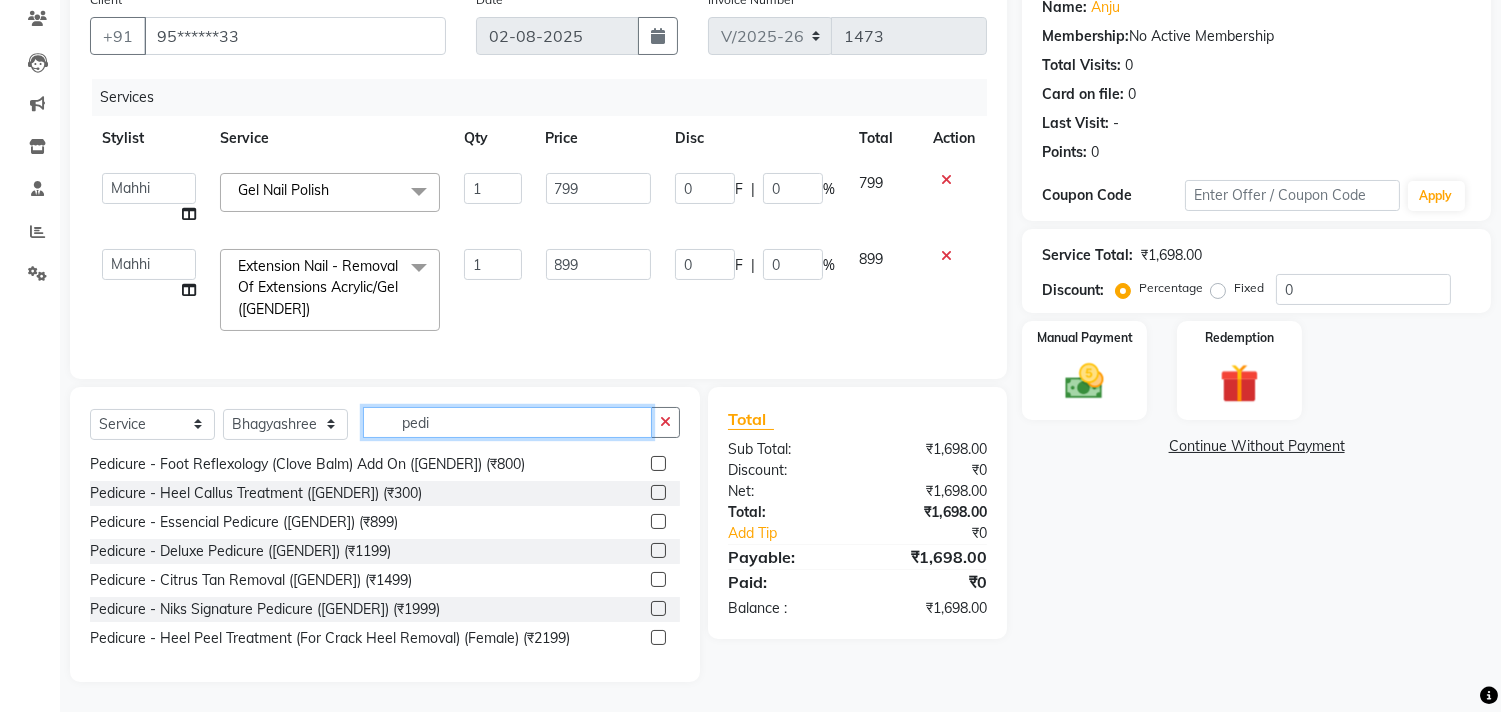 type on "pedi" 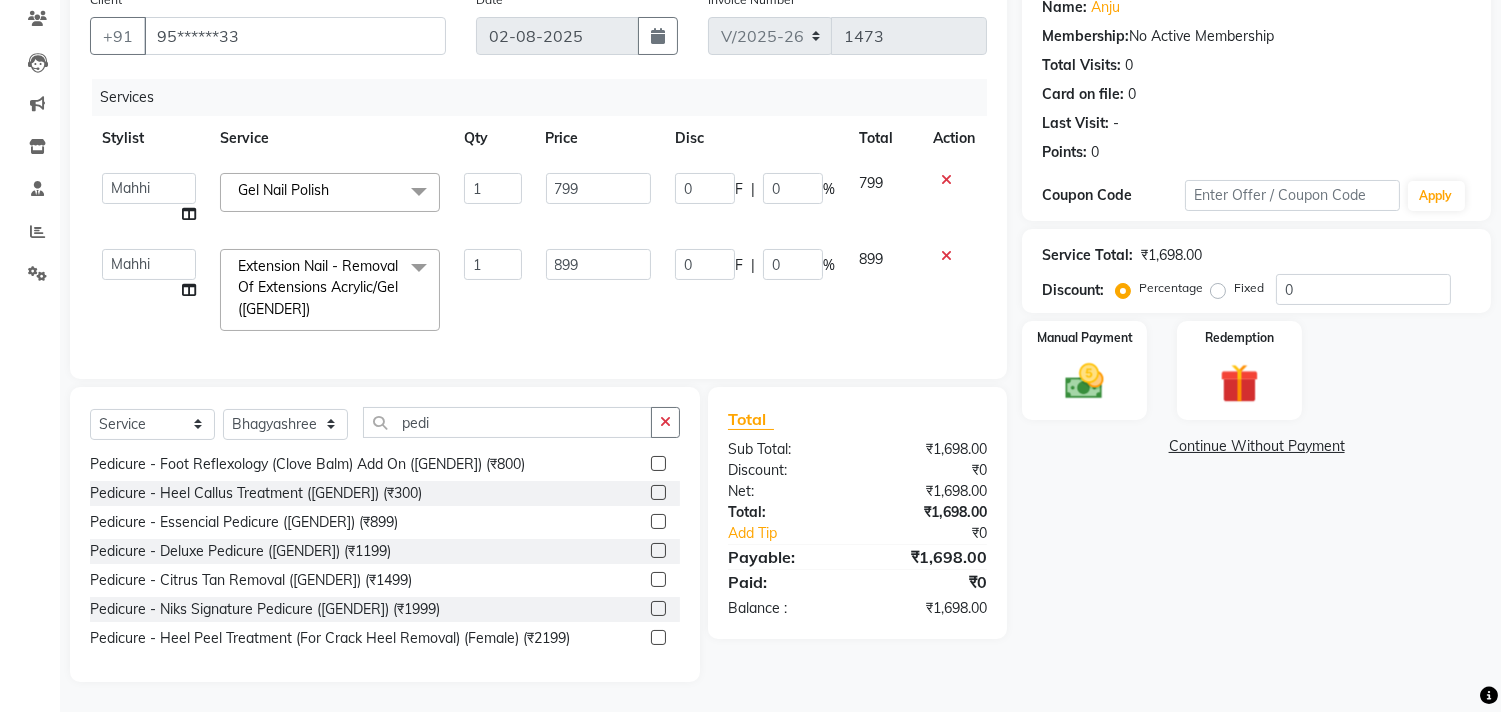 click 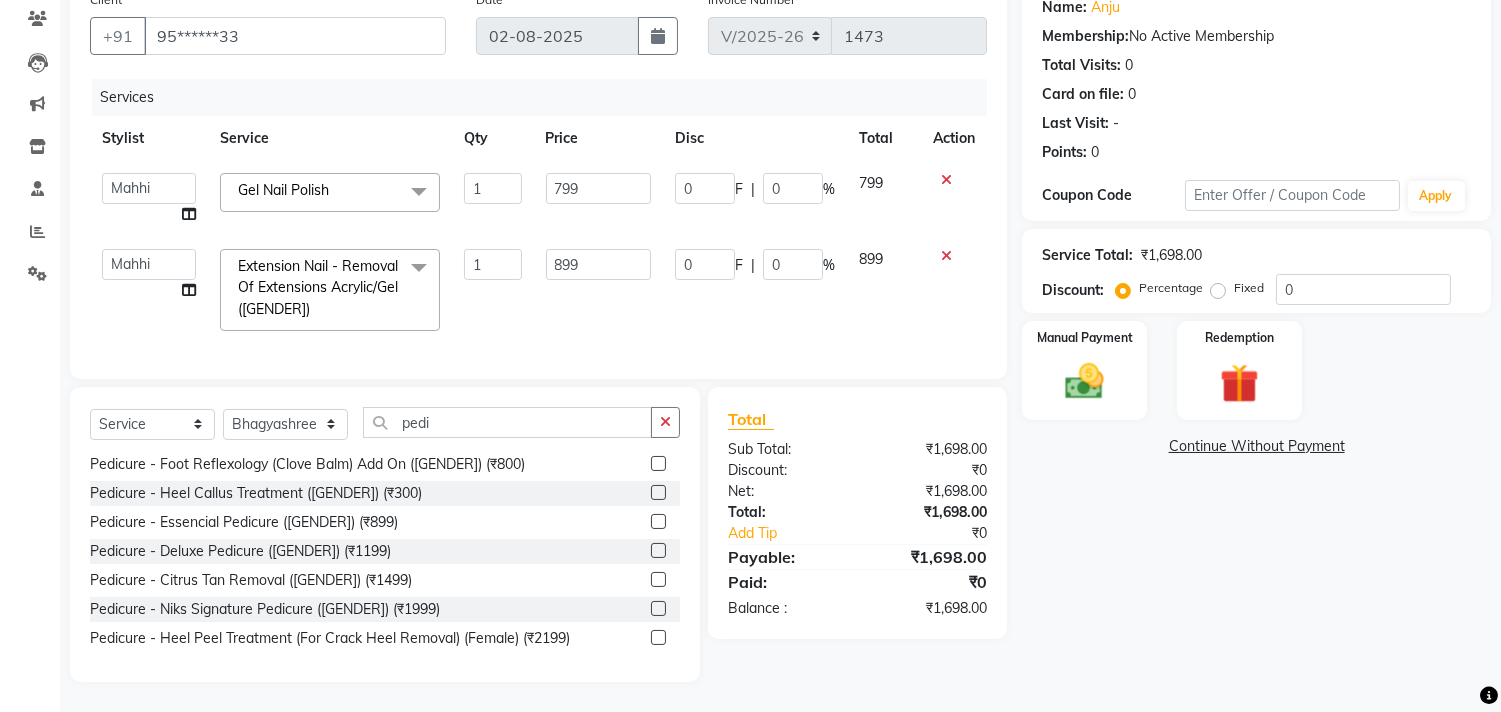 click at bounding box center (657, 522) 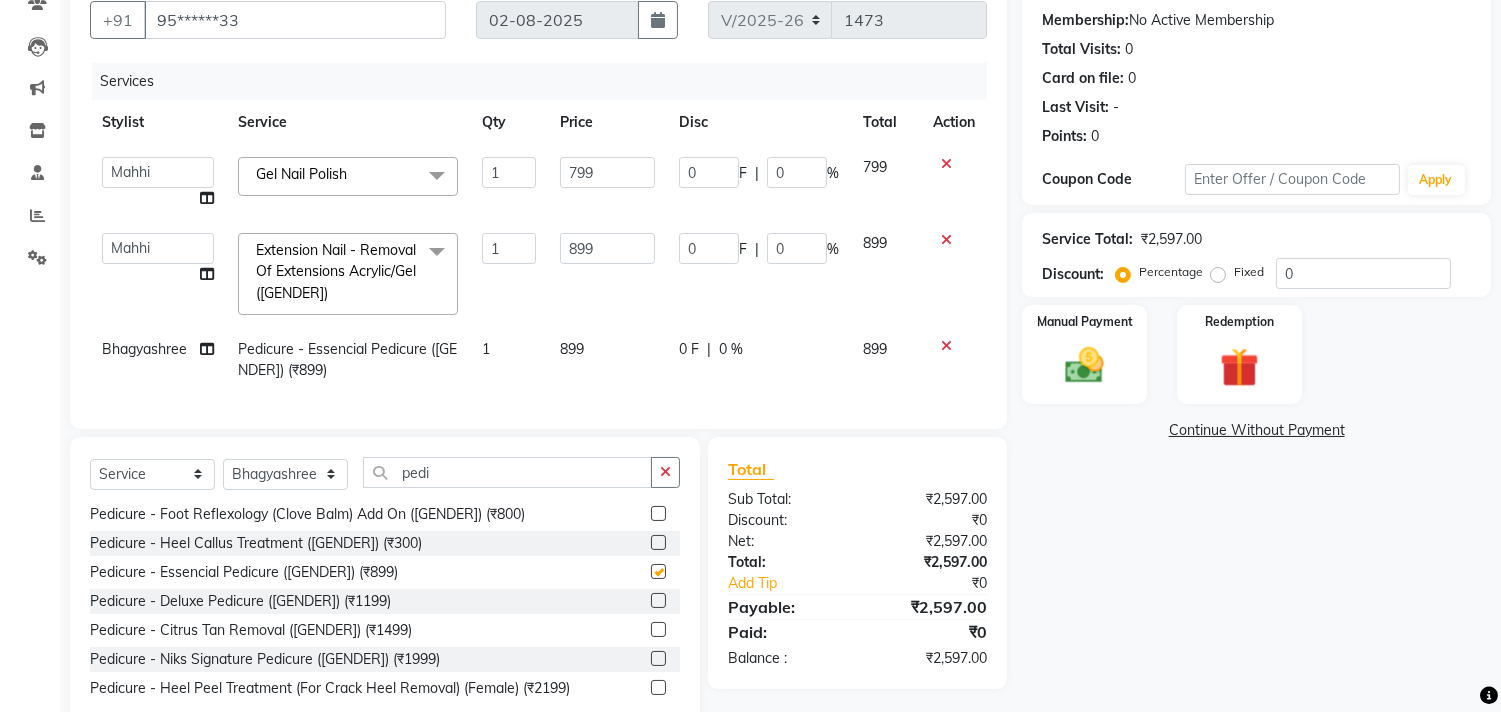 checkbox on "false" 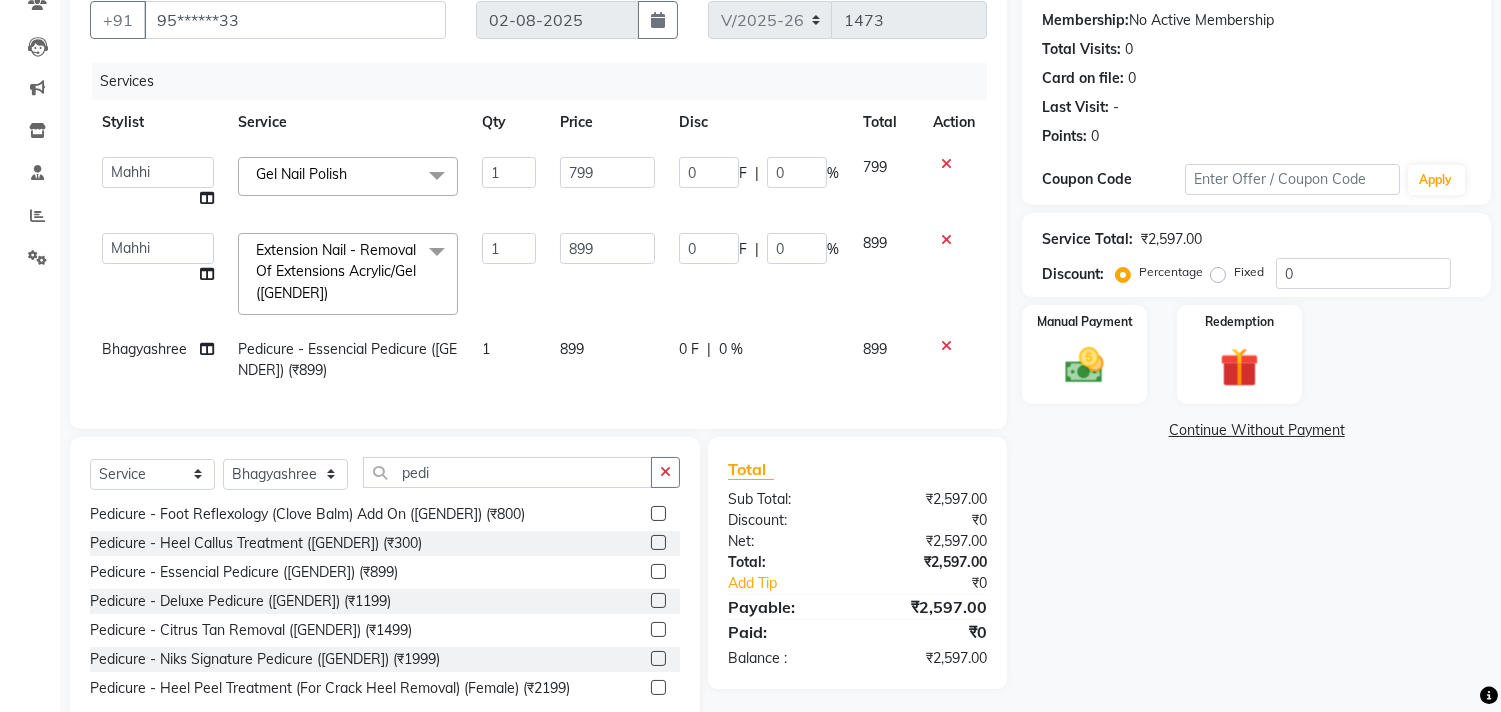 click on "899" 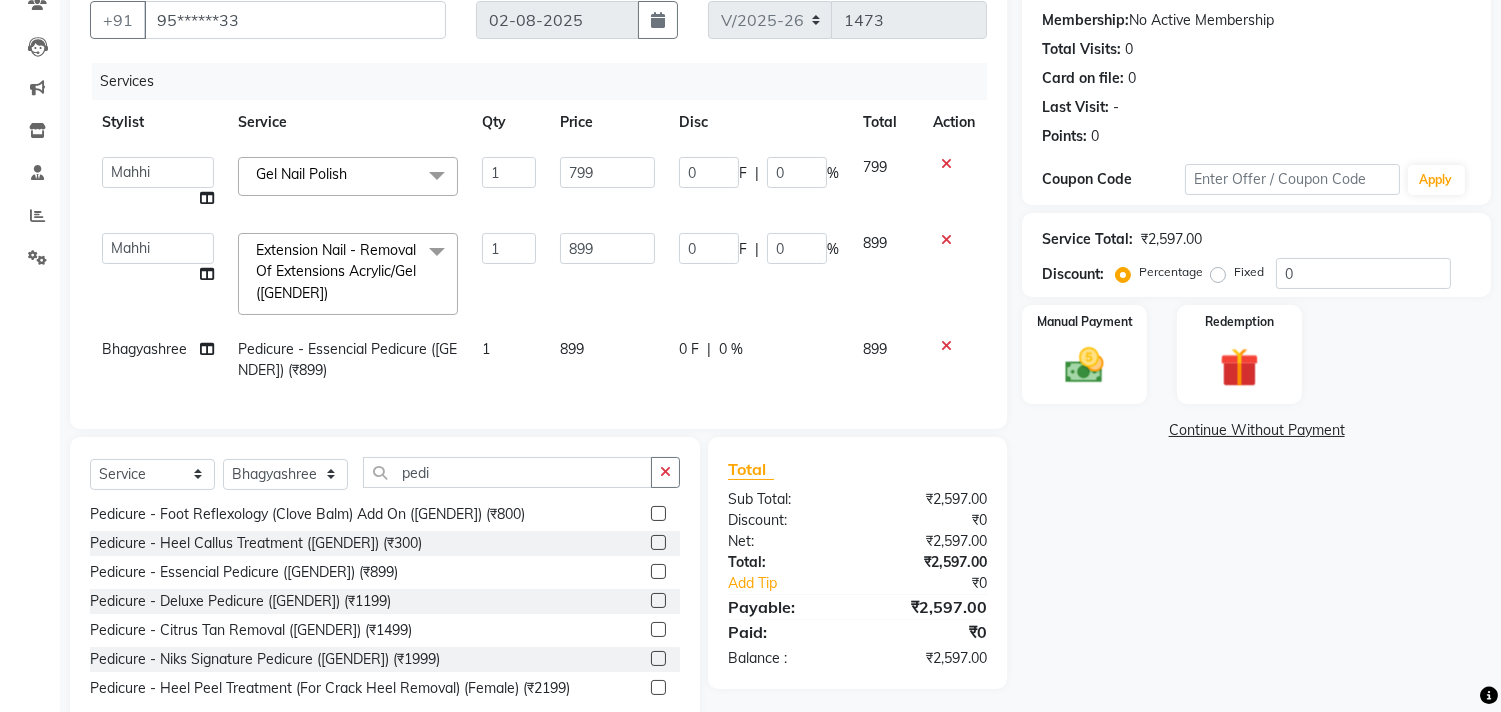 select on "63217" 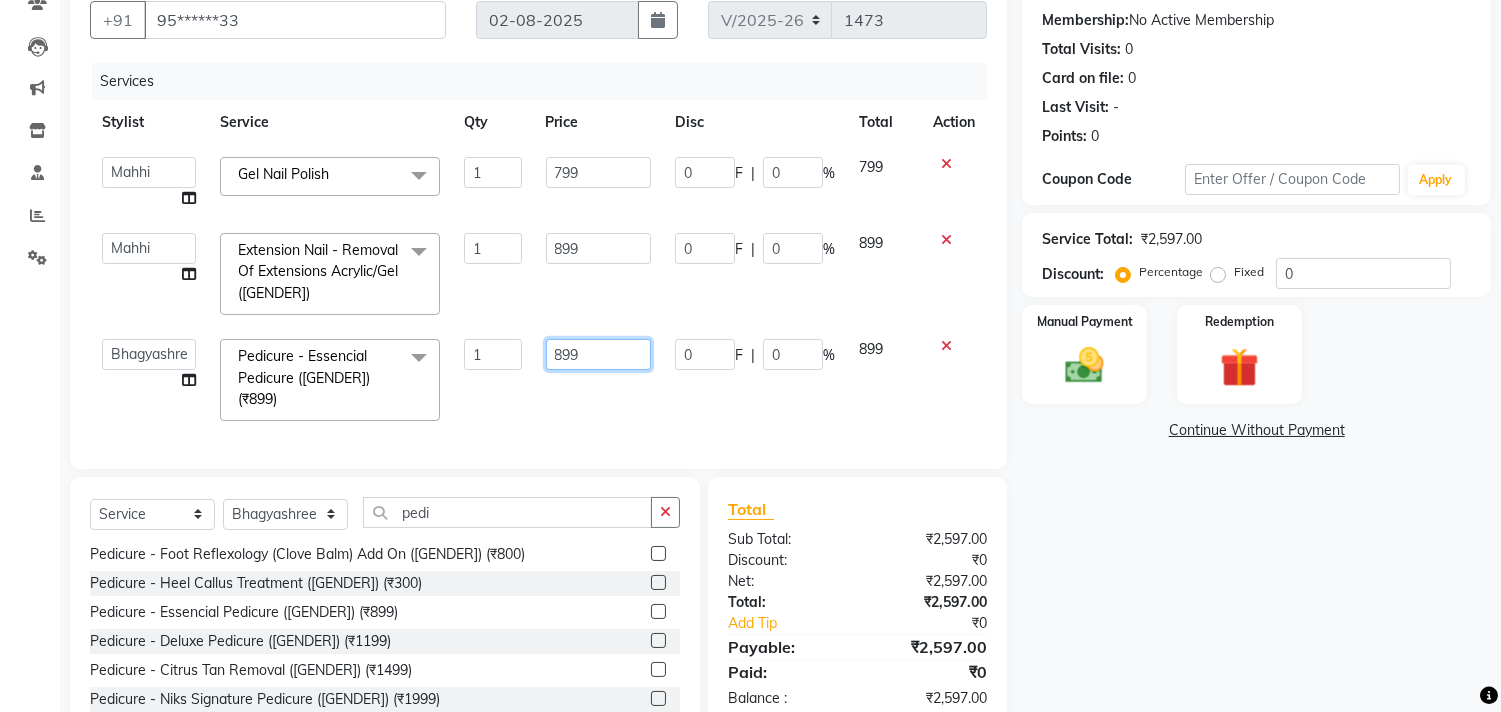 click on "899" 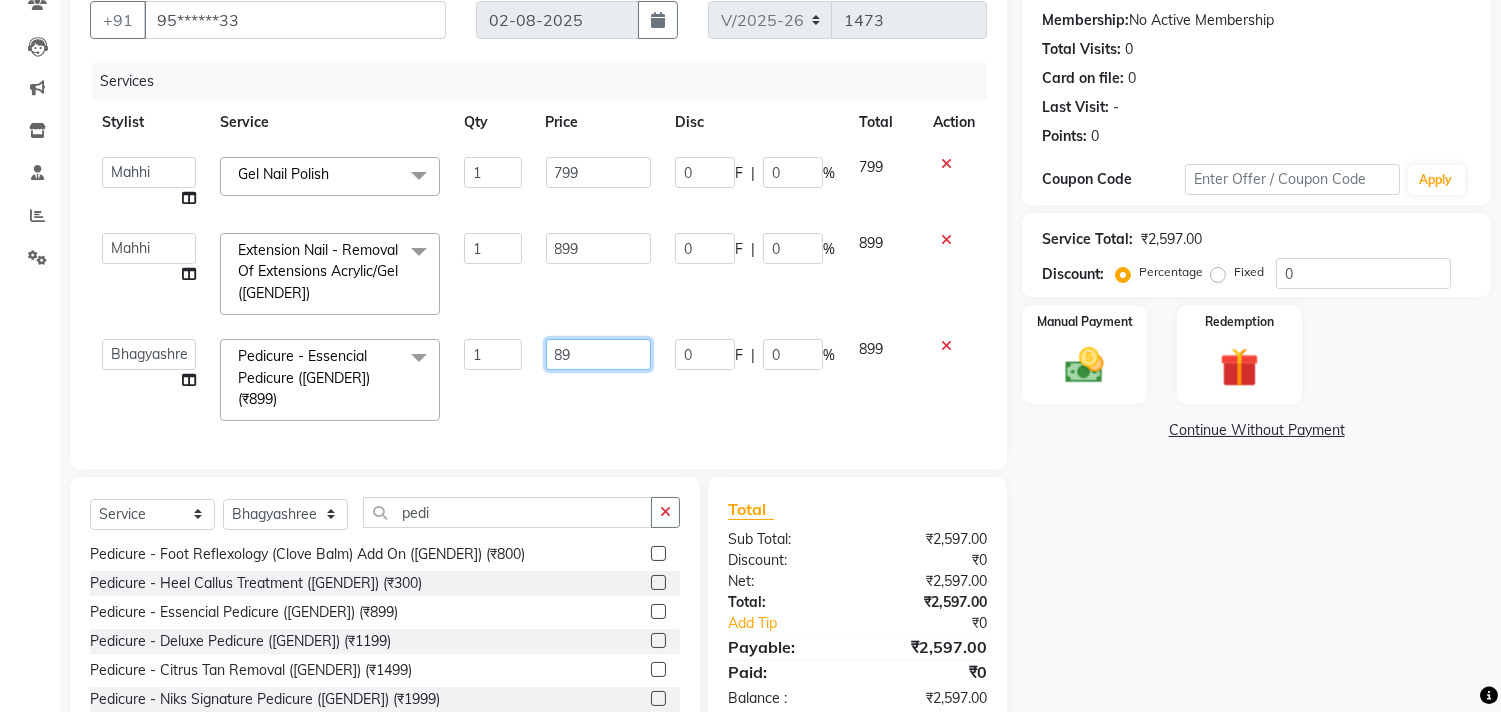 type on "8" 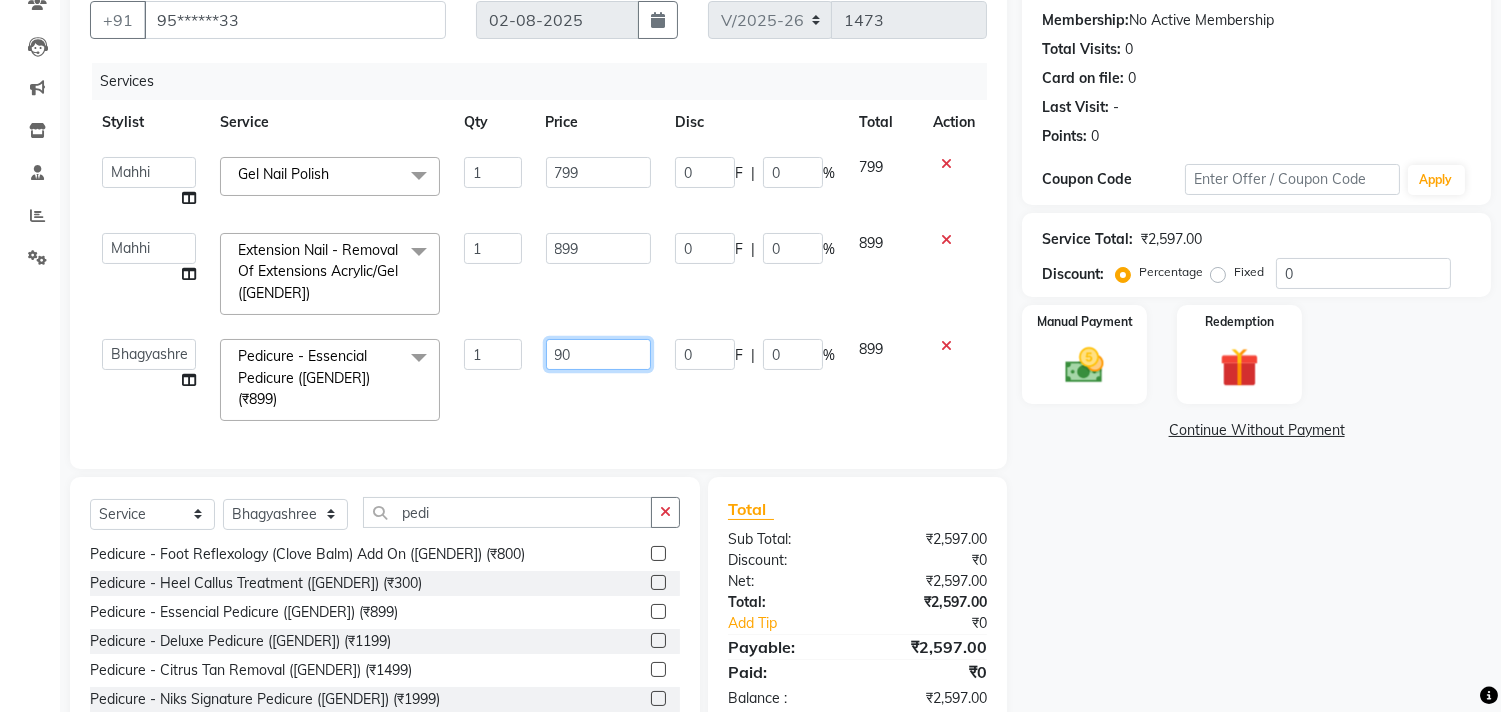 type on "900" 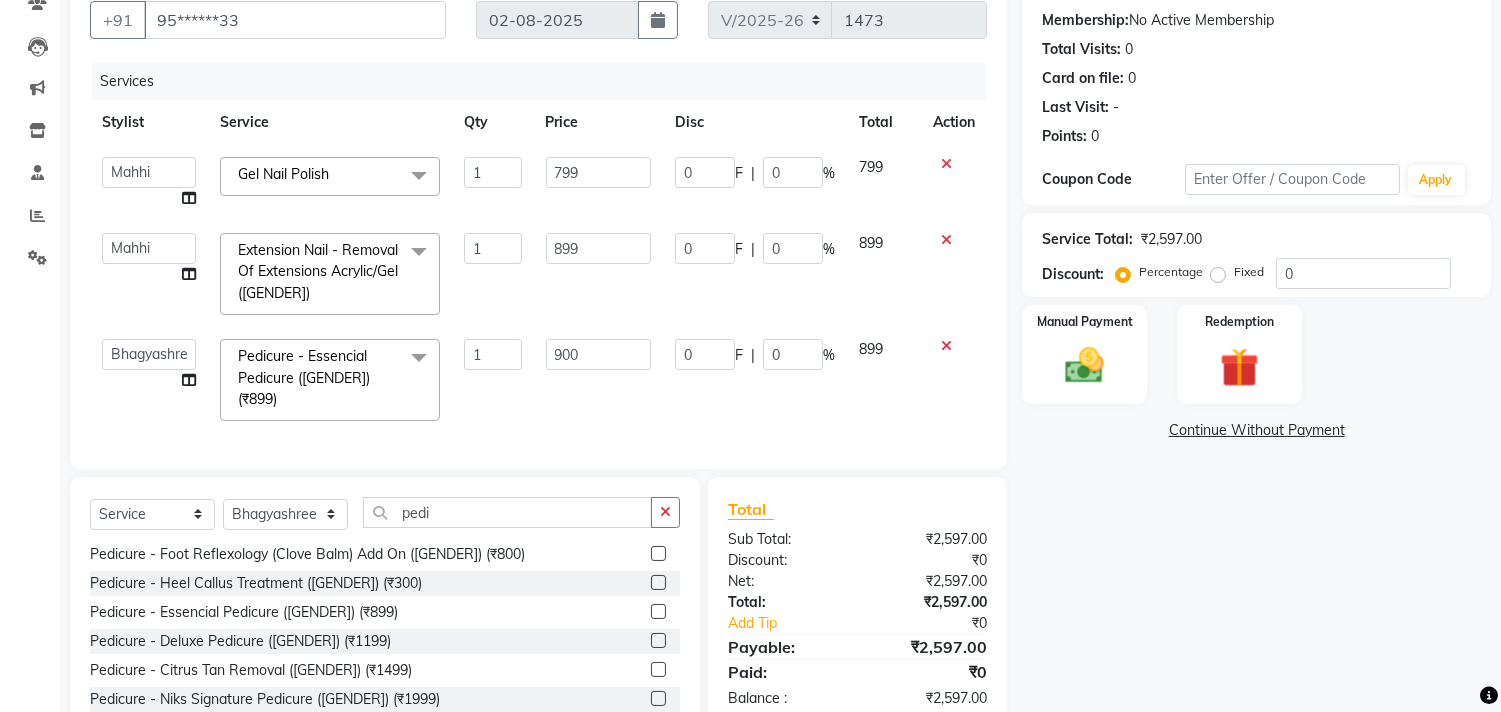 drag, startPoint x: 1176, startPoint y: 664, endPoint x: 1183, endPoint y: 647, distance: 18.384777 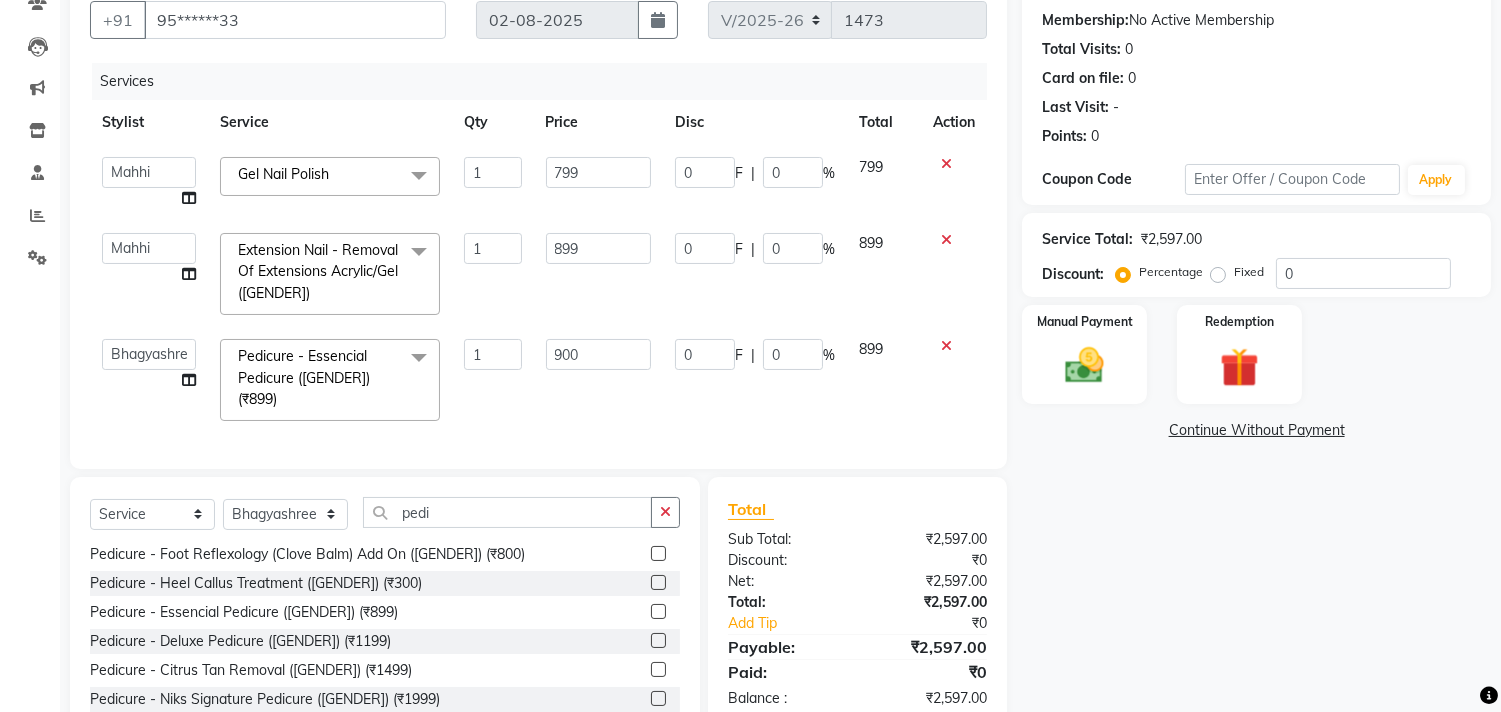 click on "Name: [NAME] Membership: No Active Membership Total Visits: 0 Card on file: 0 Last Visit: - Points: 0 Coupon Code Apply Service Total: ₹2,597.00 Discount: Percentage Fixed 0 Manual Payment Redemption Continue Without Payment" 